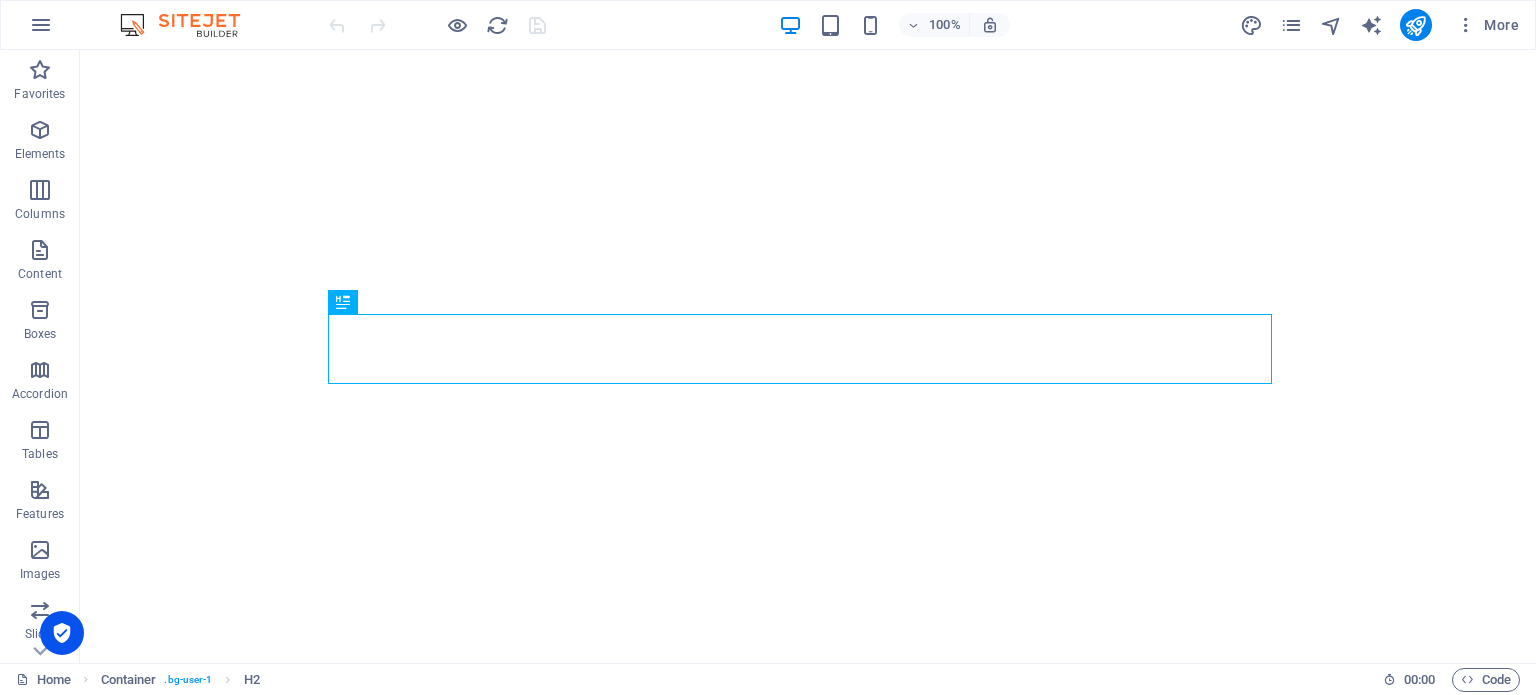 scroll, scrollTop: 0, scrollLeft: 0, axis: both 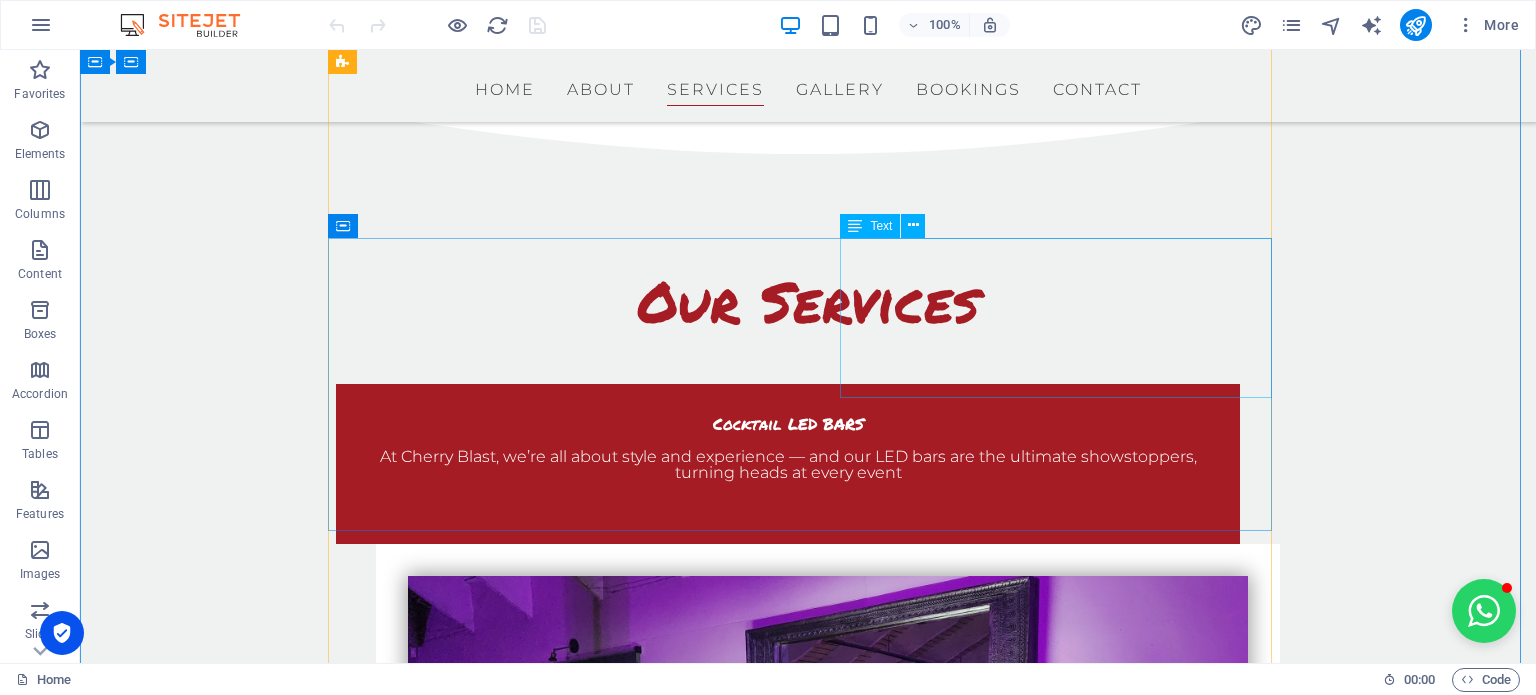 click on "BEER ON TAP We’ve got a variety of ice-cold beers on tap. Perfect for keeping the good vibes flowing" at bounding box center (828, 1240) 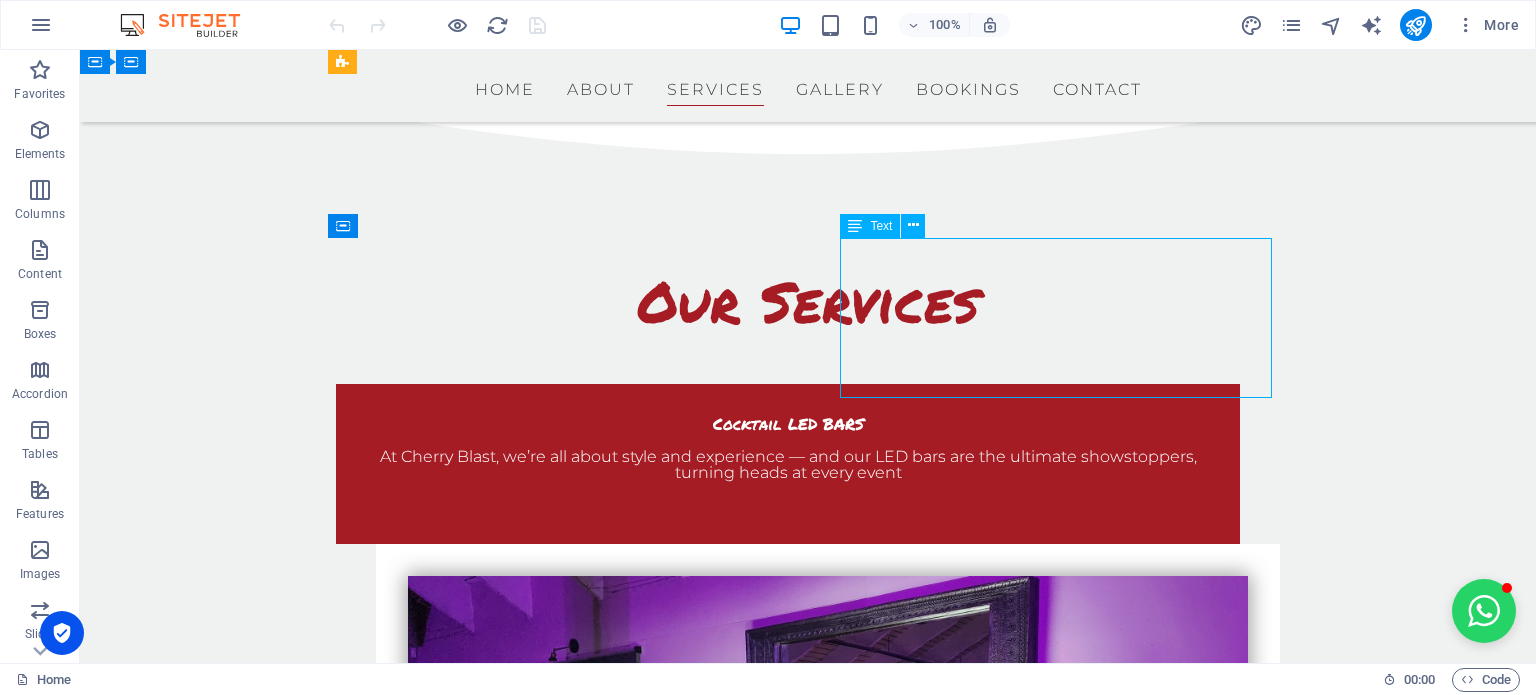 click on "BEER ON TAP We’ve got a variety of ice-cold beers on tap. Perfect for keeping the good vibes flowing" at bounding box center [828, 1240] 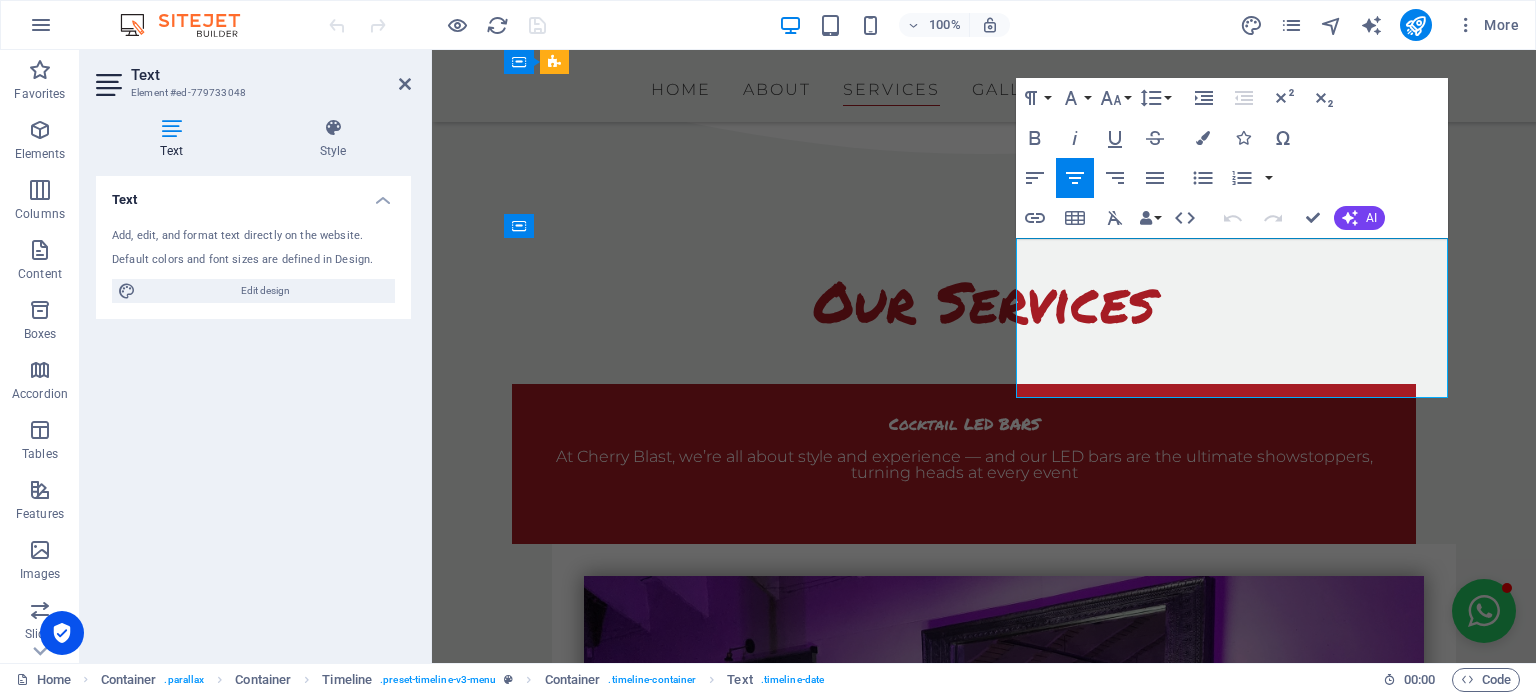 click on "We’ve got a variety of ice-cold beers on tap. Perfect for keeping the good vibes flowing" at bounding box center [916, 1240] 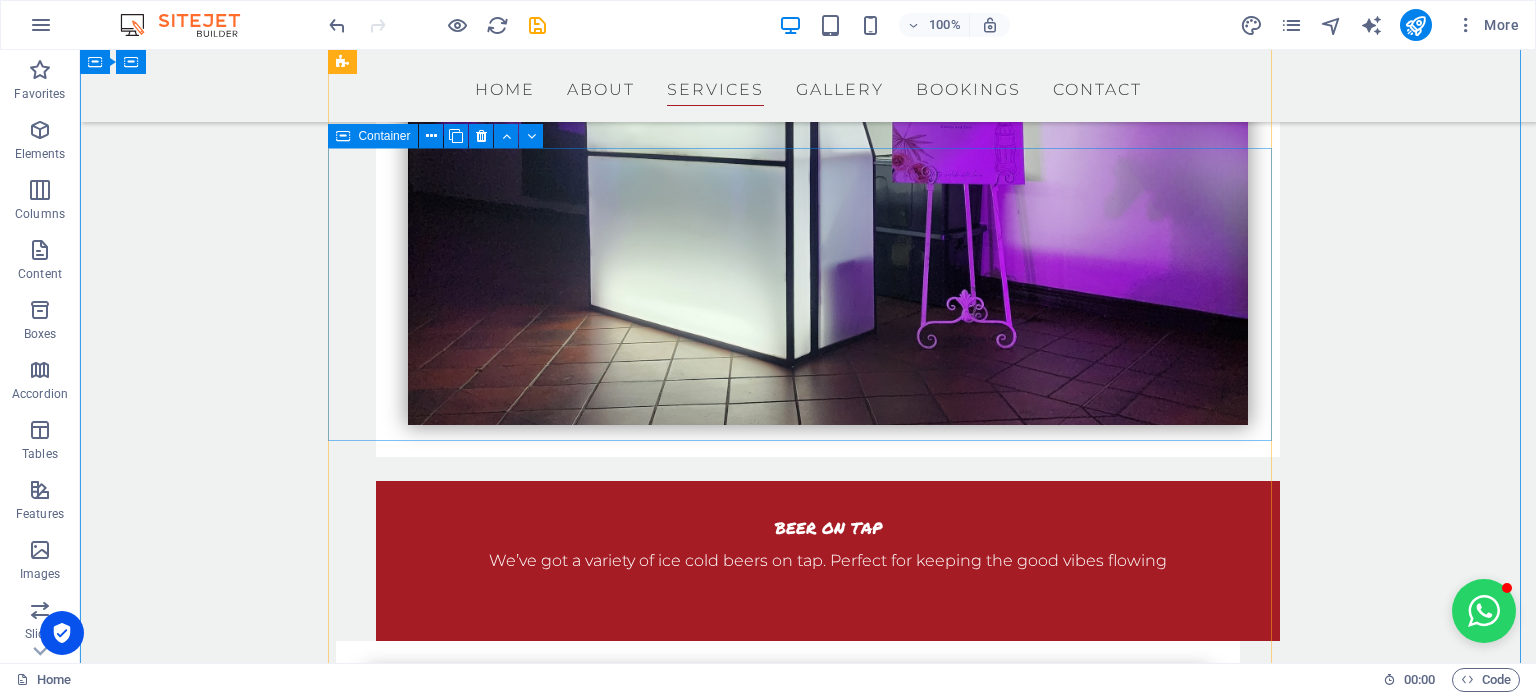 scroll, scrollTop: 2926, scrollLeft: 0, axis: vertical 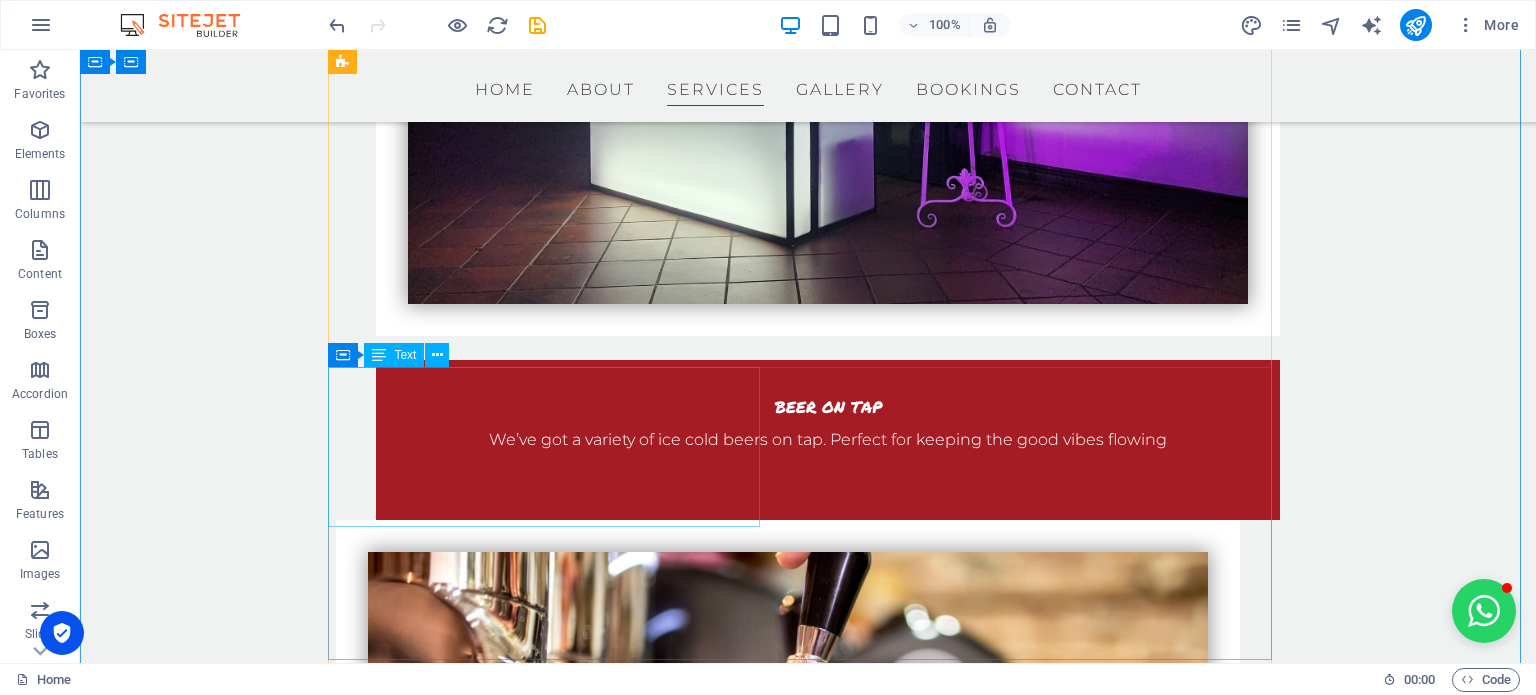 click on "Craft Ice Craft ice isn’t just a detail, it’s part of the experience — slow-melting, crystal-clear, and cocktail-ready" at bounding box center (788, 2702) 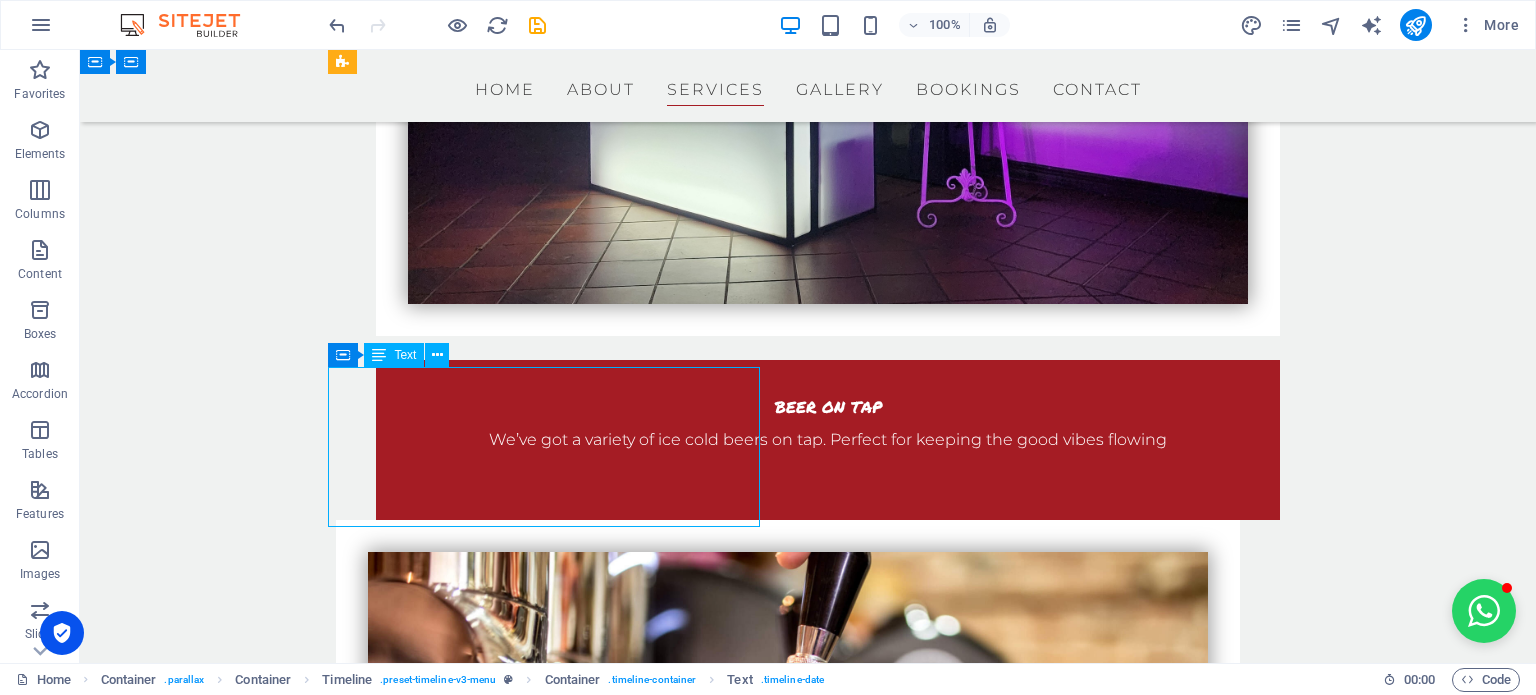 click on "Craft Ice Craft ice isn’t just a detail, it’s part of the experience — slow-melting, crystal-clear, and cocktail-ready" at bounding box center [788, 2702] 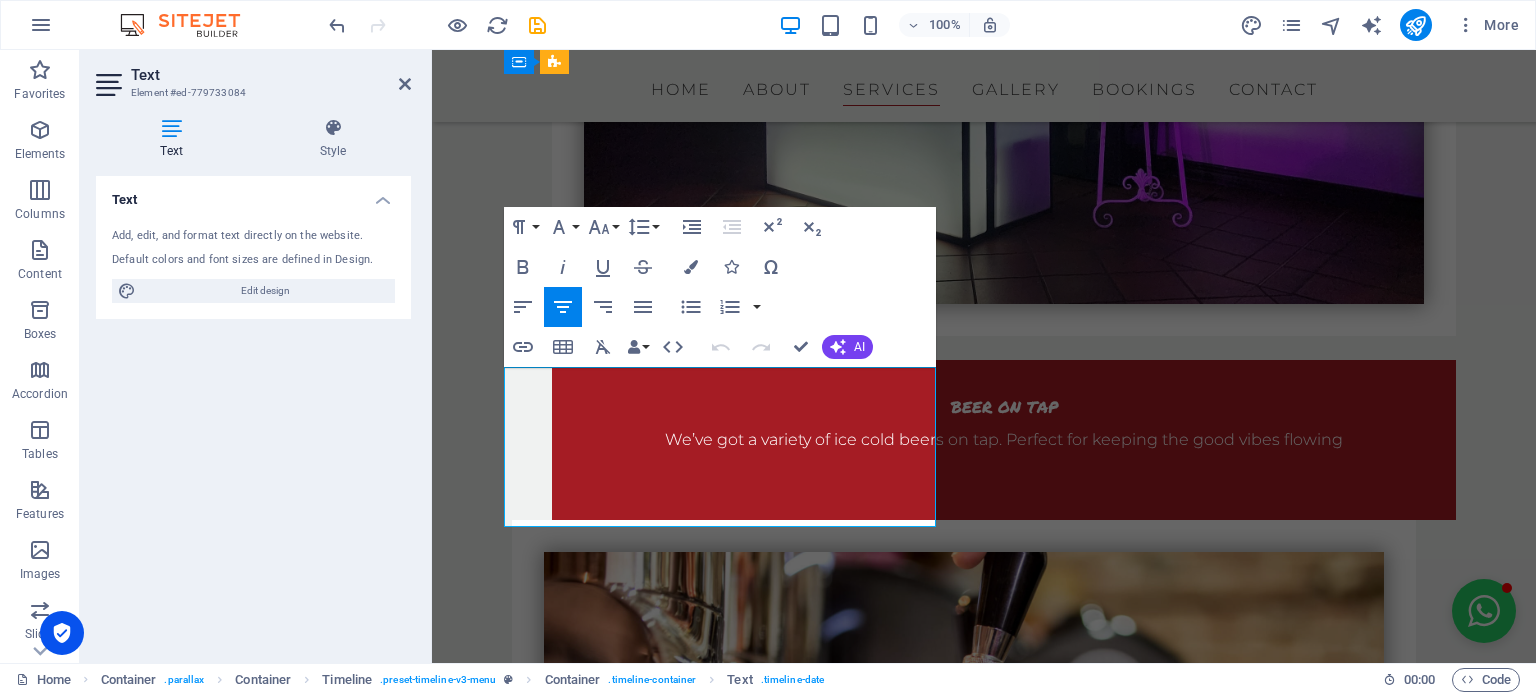 click on "Craft ice isn’t just a detail, it’s part of the experience — slow-melting, crystal-clear, and cocktail-ready" at bounding box center [927, 2703] 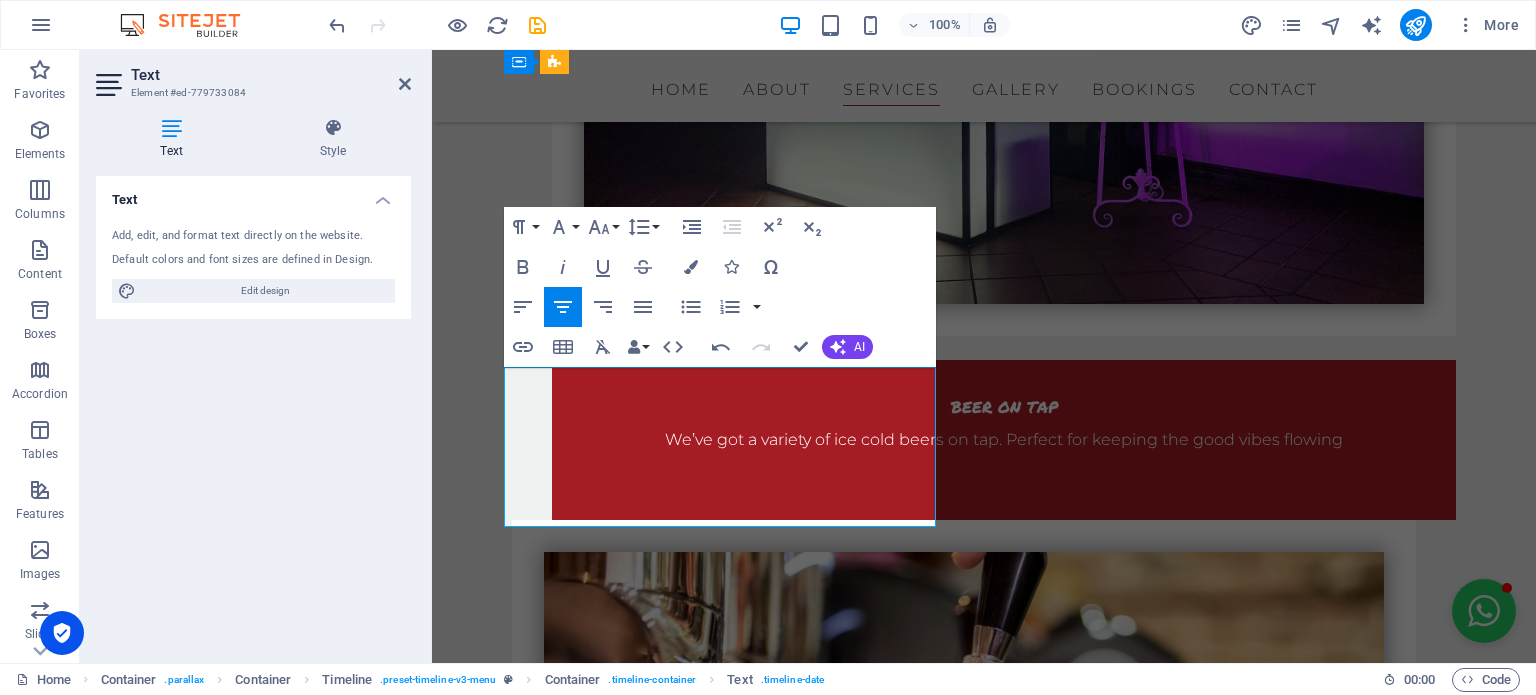click on "Craft ice isn’t just a detail, it’s part of the experience — slow-melting, crystal-clear, and cocktail  ready" at bounding box center (924, 2703) 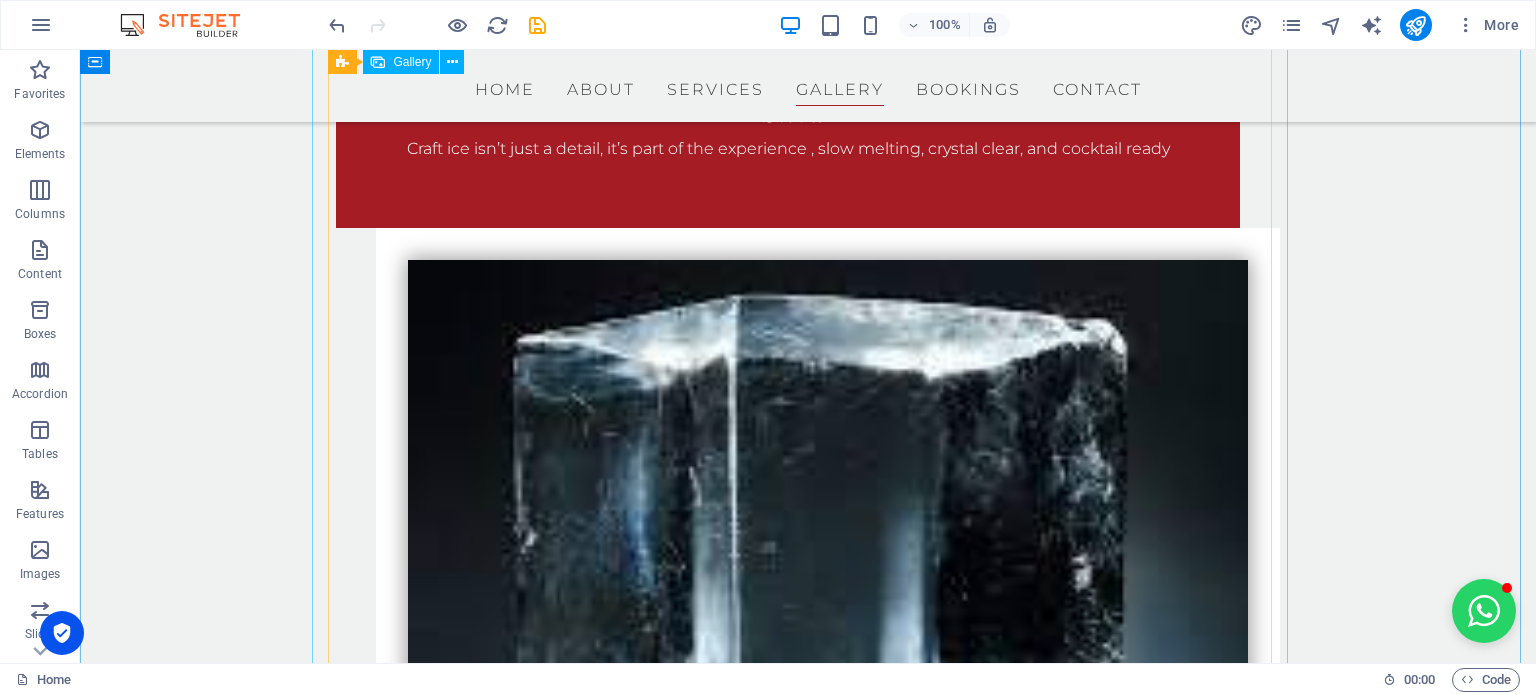 scroll, scrollTop: 5626, scrollLeft: 0, axis: vertical 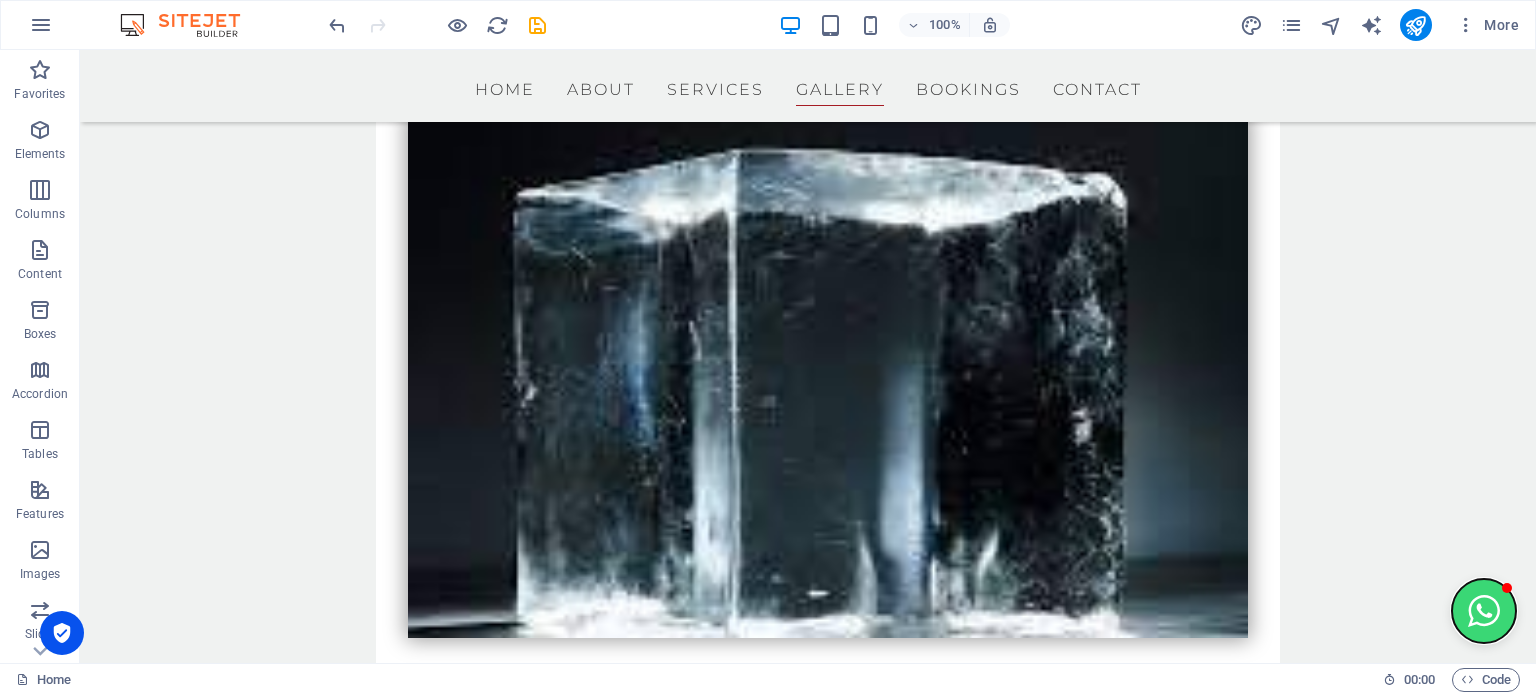 click at bounding box center (1484, 611) 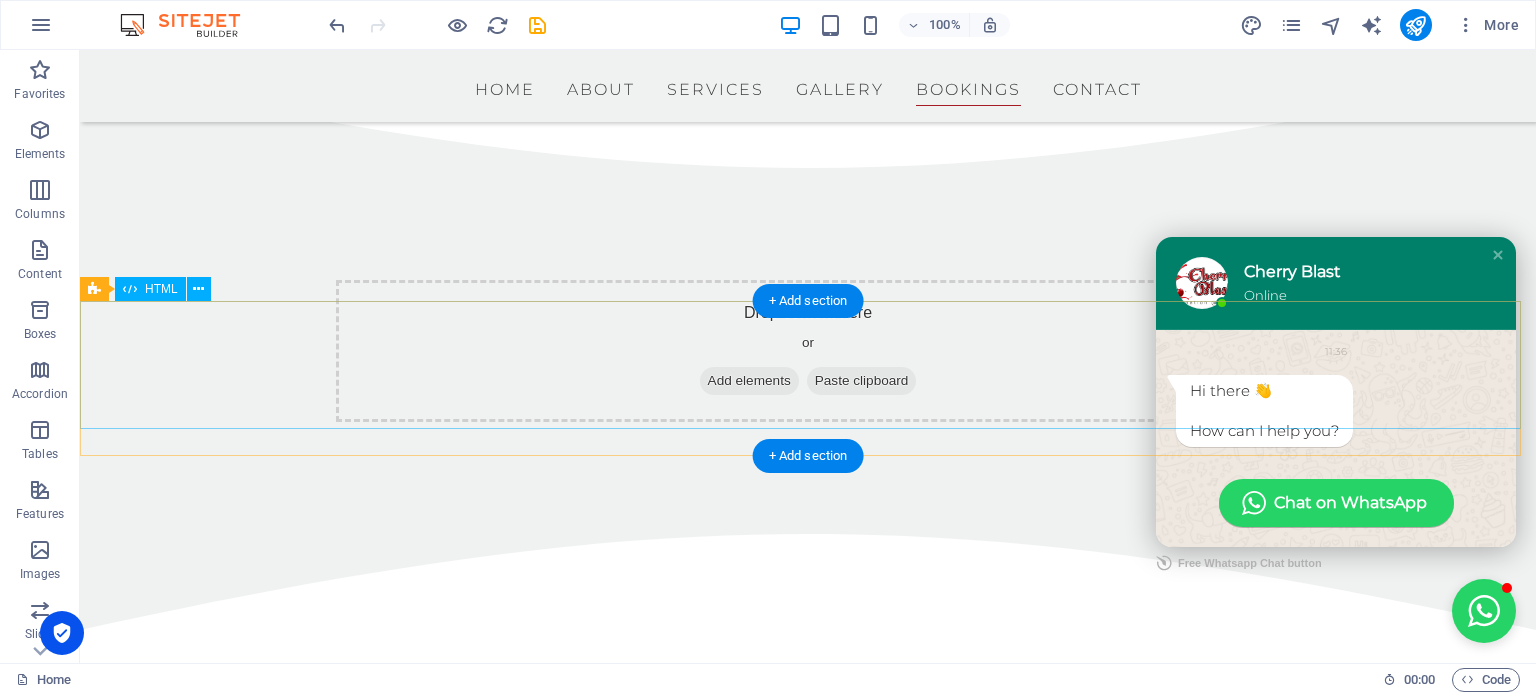 scroll, scrollTop: 7727, scrollLeft: 0, axis: vertical 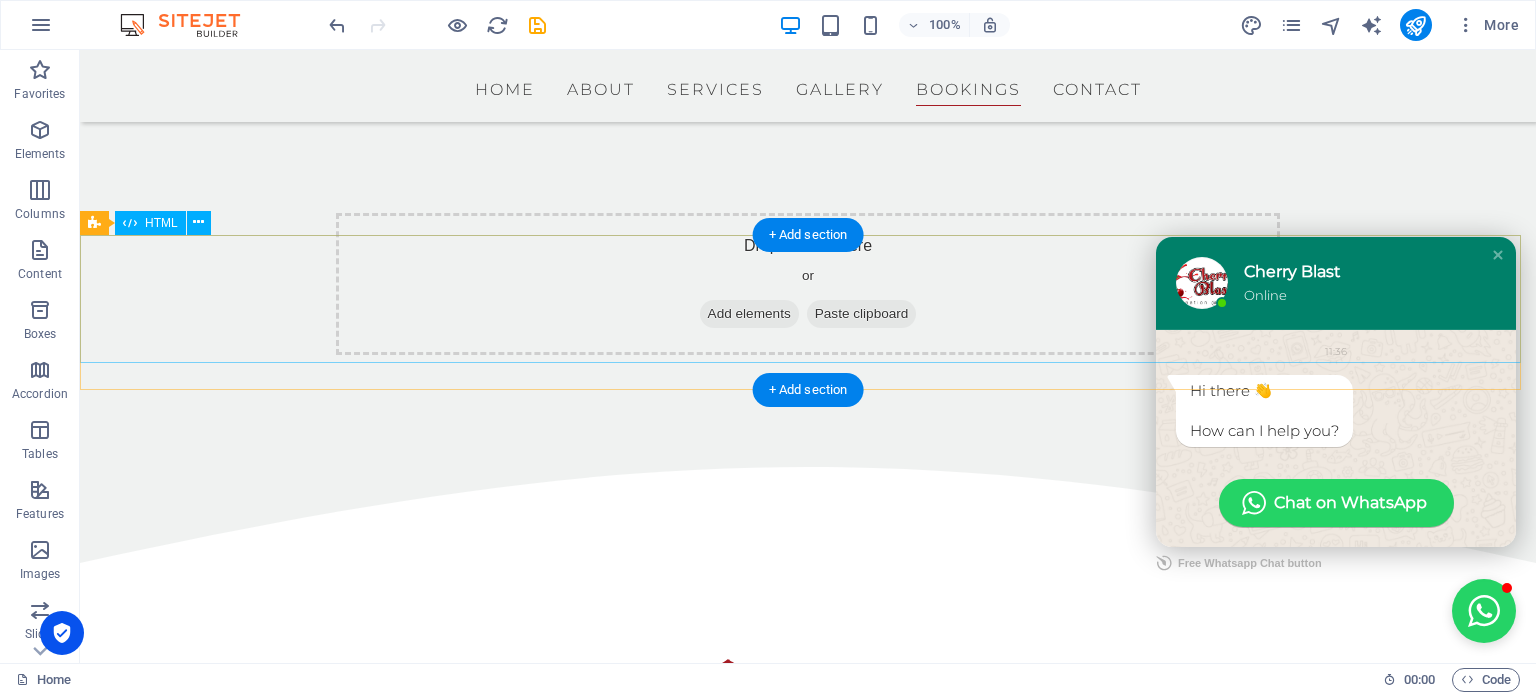 click at bounding box center [808, 4160] 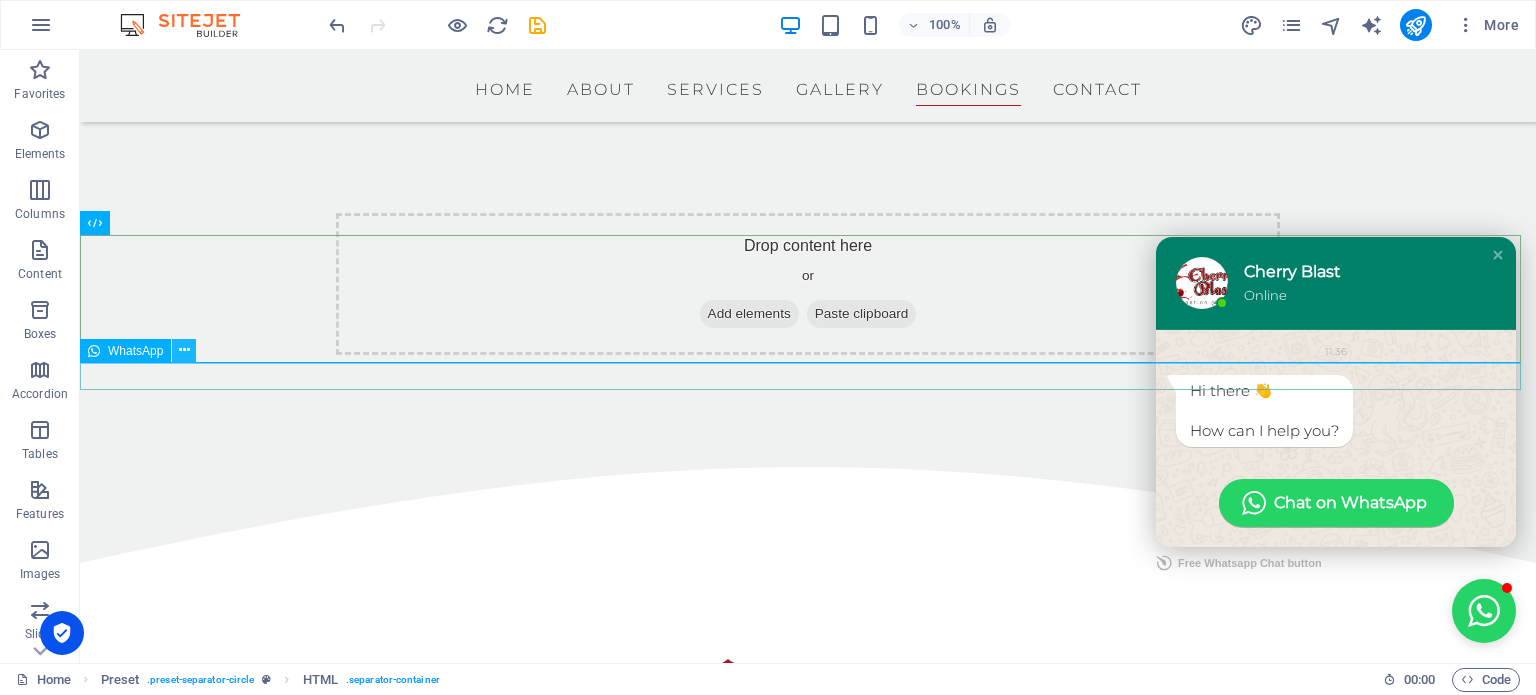 click at bounding box center [184, 351] 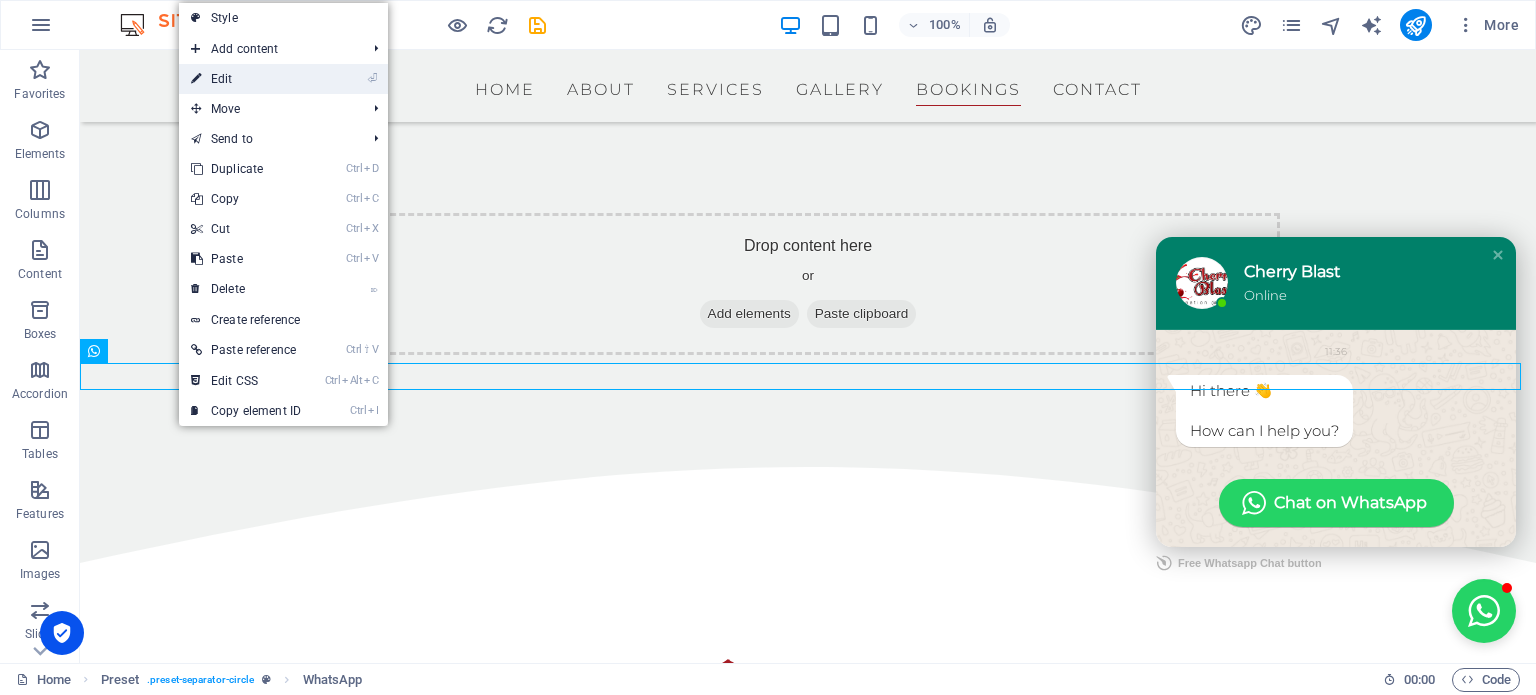 click on "⏎  Edit" at bounding box center [246, 79] 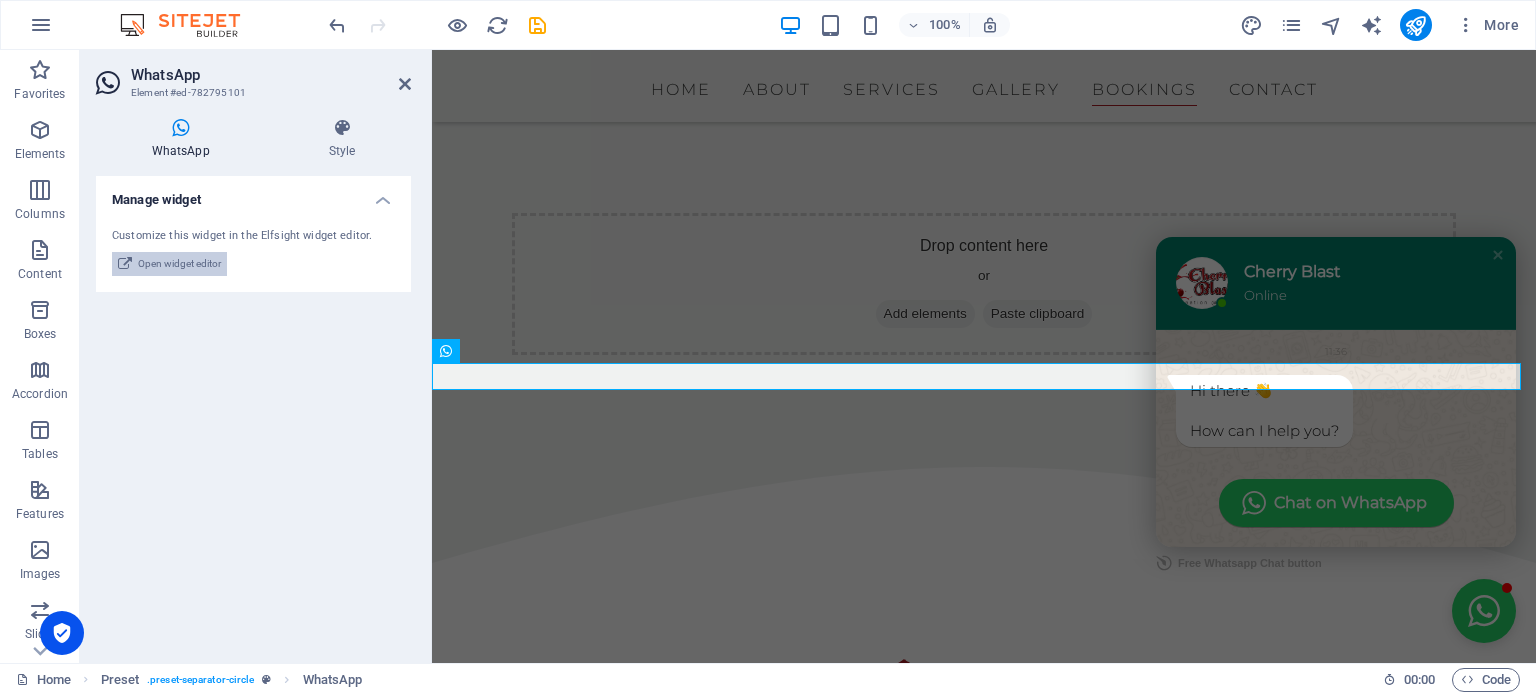 click on "Open widget editor" at bounding box center (179, 264) 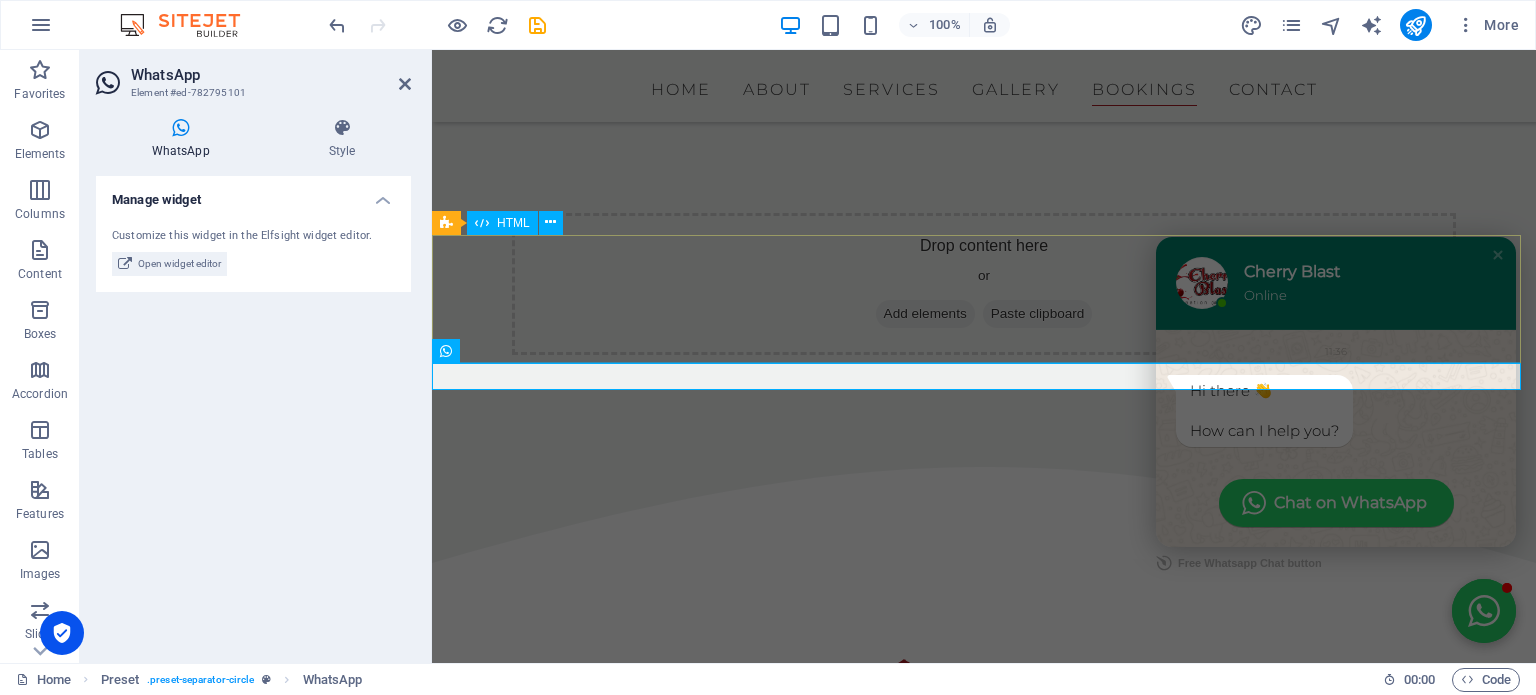 click at bounding box center [984, 4160] 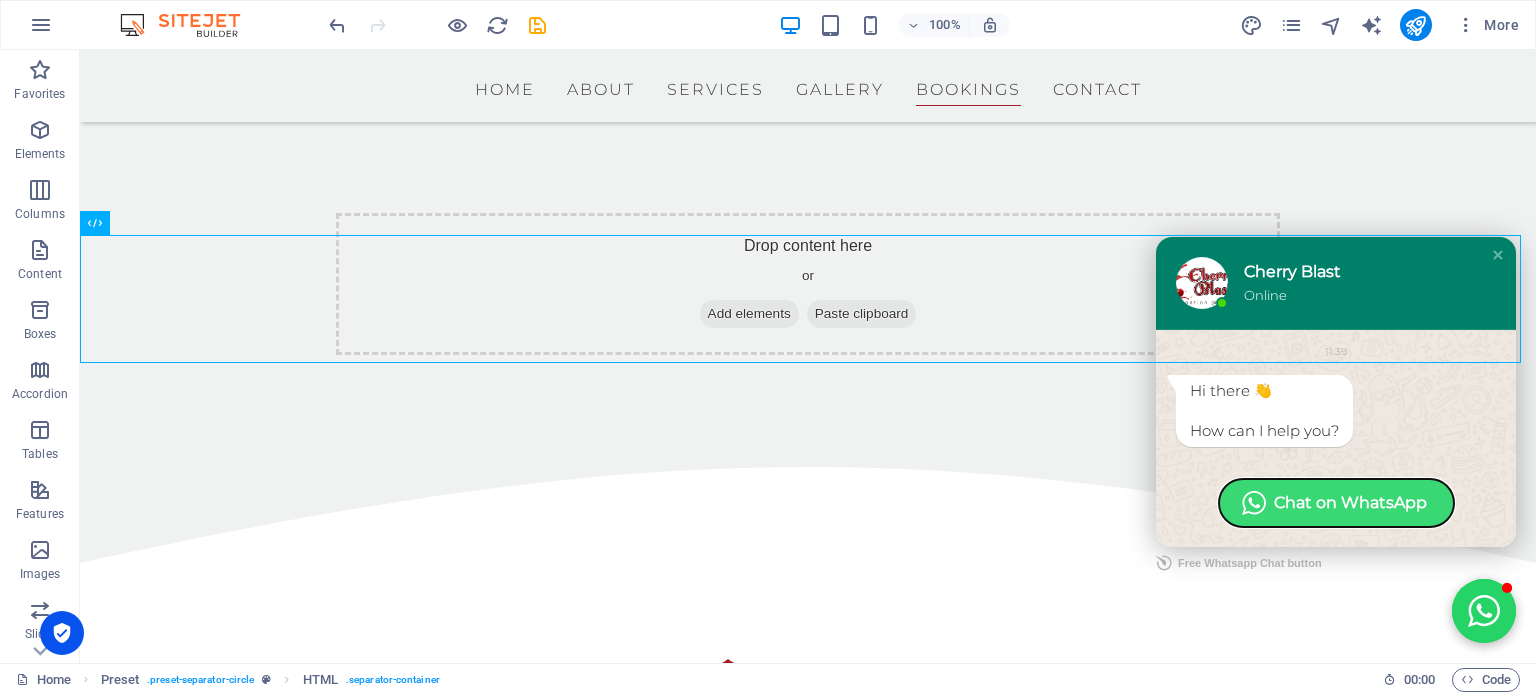 click on "Chat on WhatsApp" at bounding box center (1350, 502) 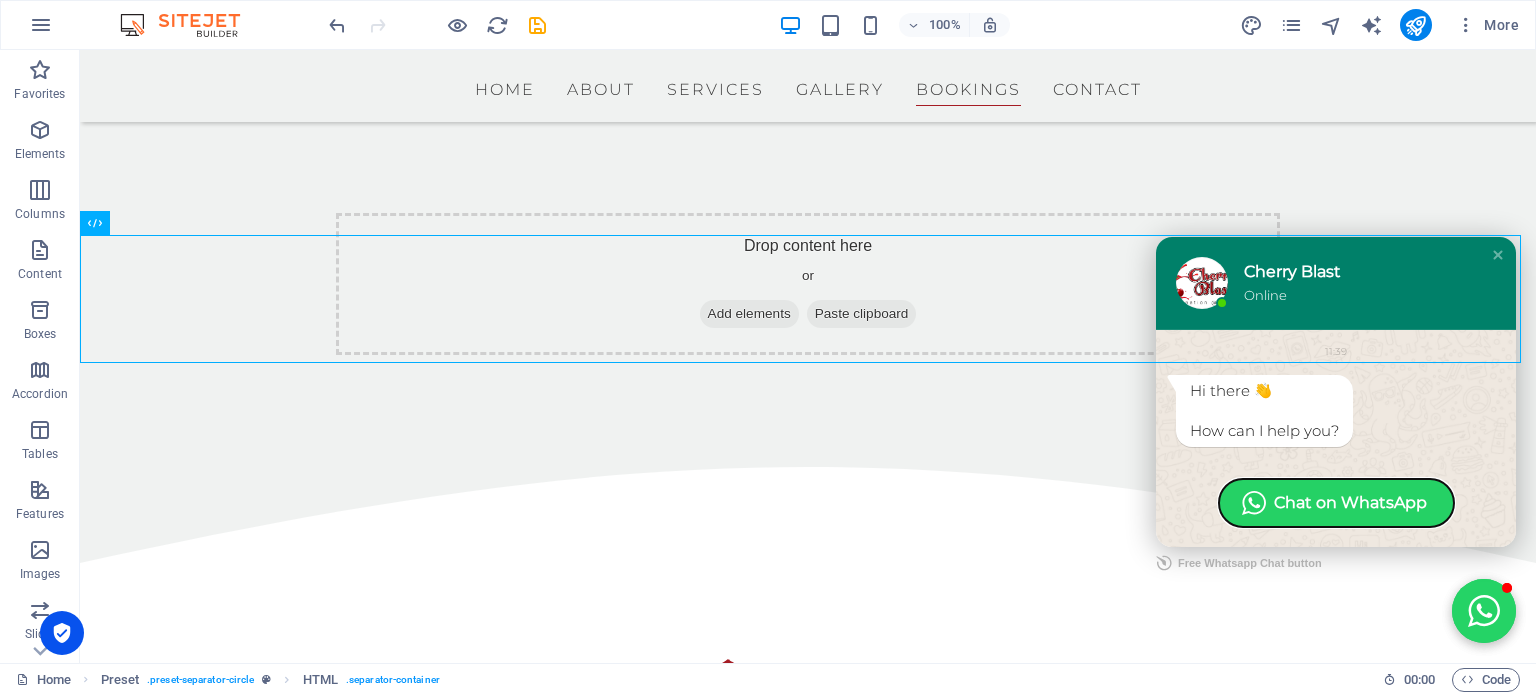 click on "Chat on WhatsApp" at bounding box center (1350, 502) 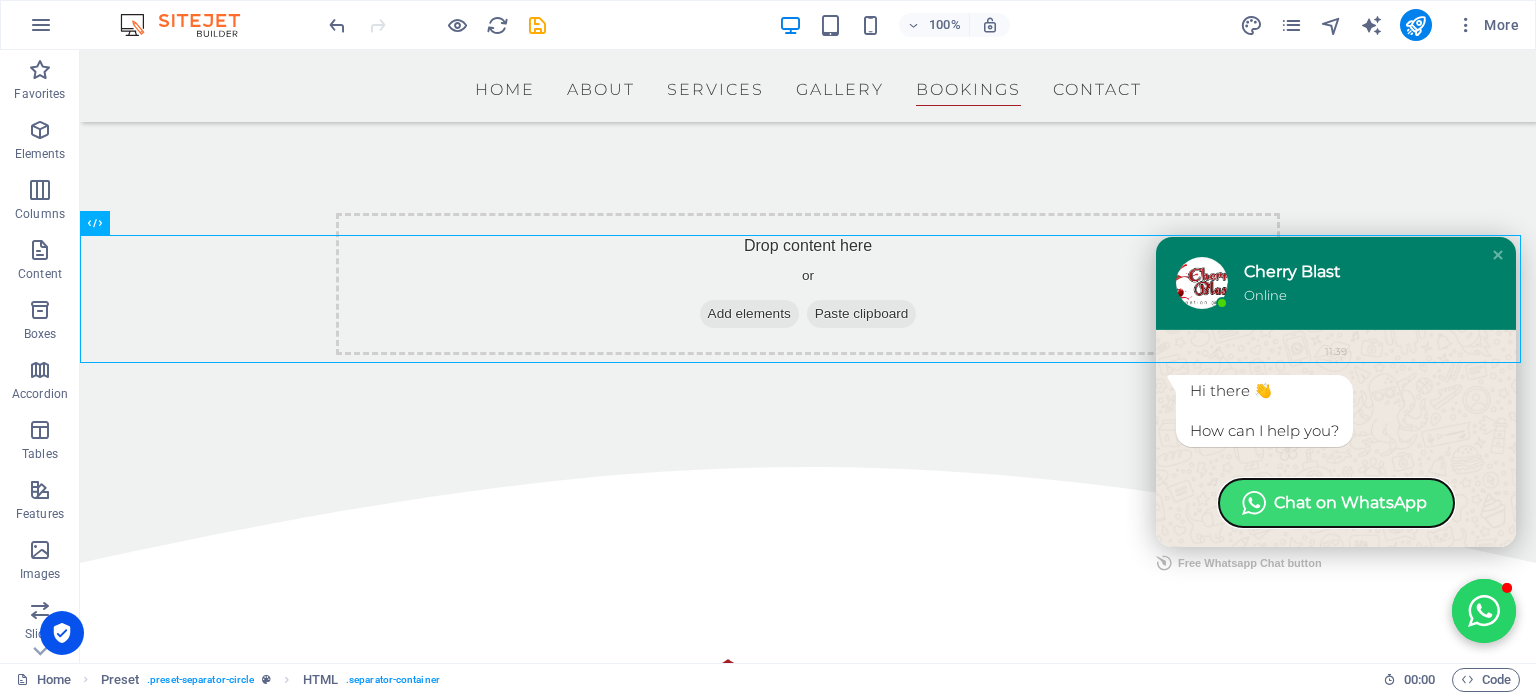 click on "Chat on WhatsApp" at bounding box center (1350, 502) 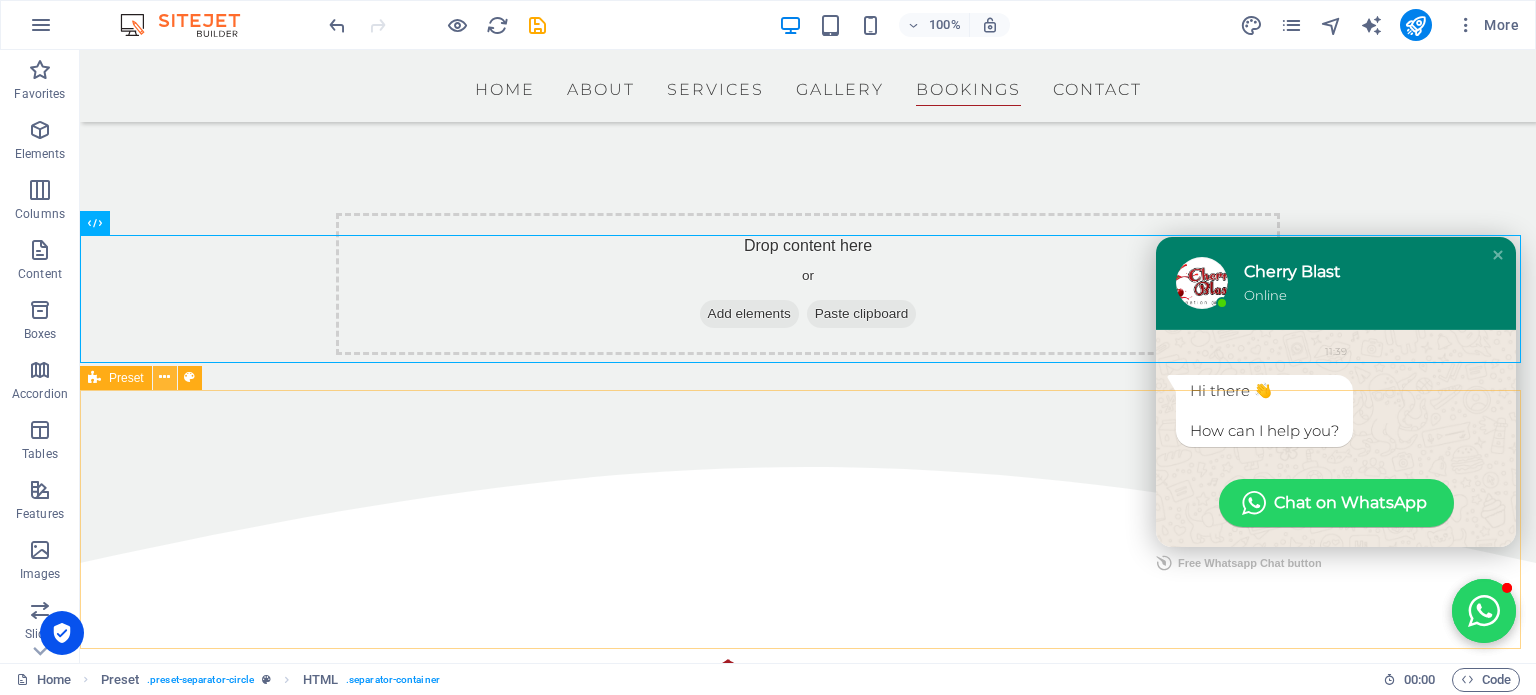 click at bounding box center [165, 378] 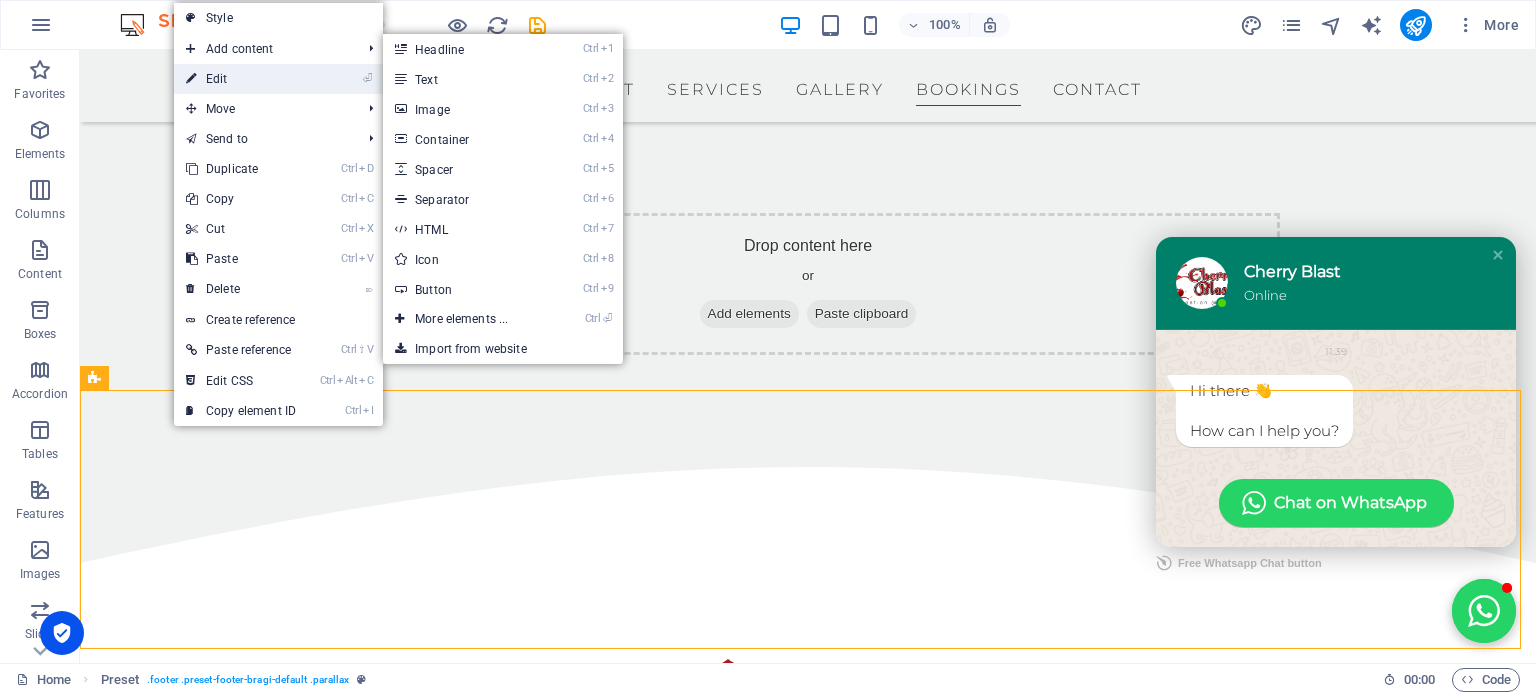 click on "⏎  Edit" at bounding box center [241, 79] 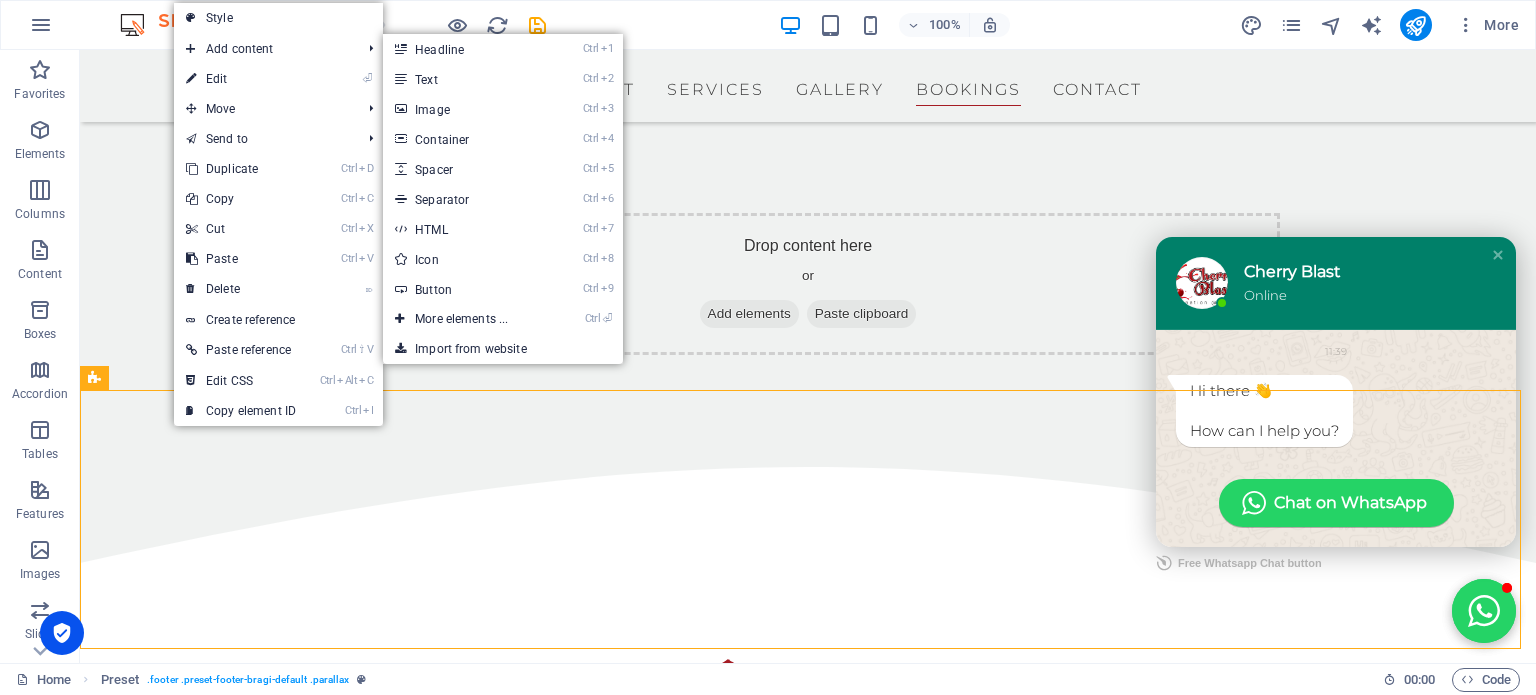 select on "footer" 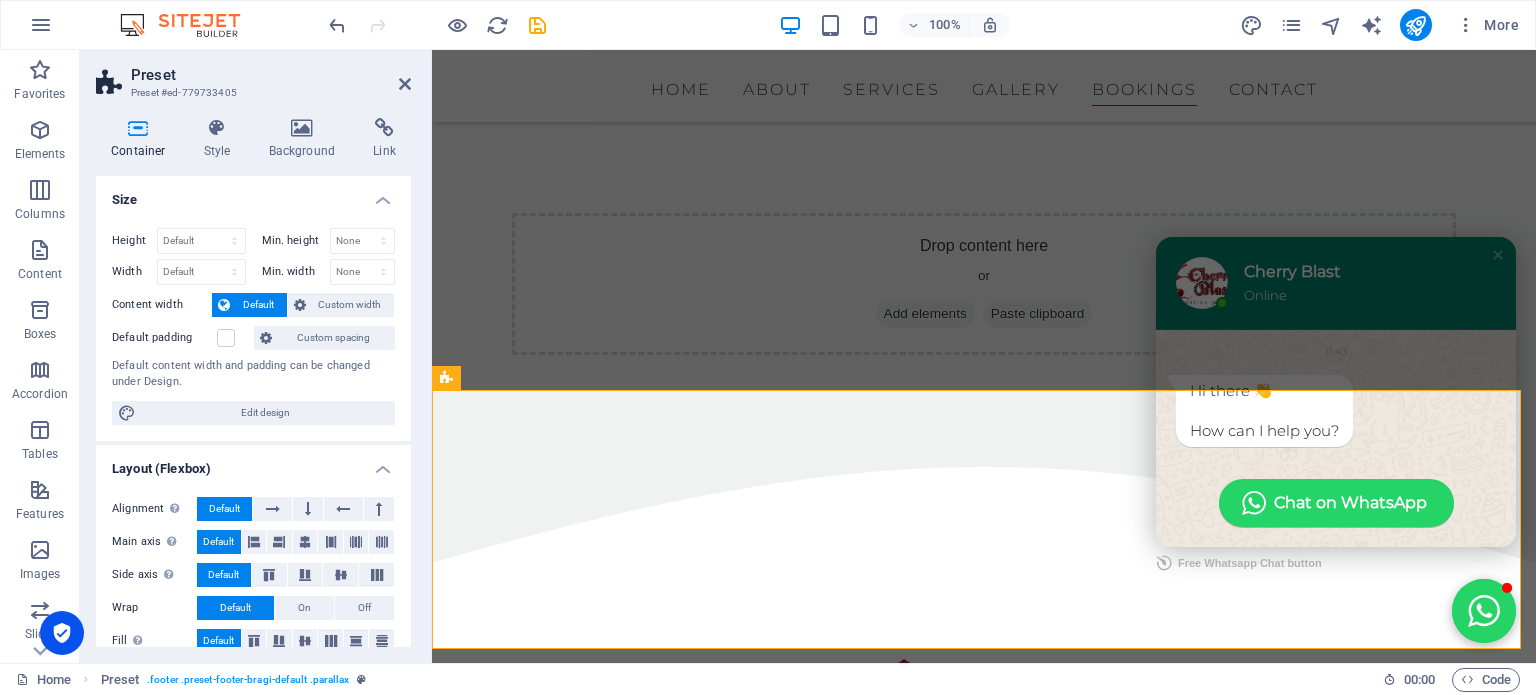 scroll, scrollTop: 302, scrollLeft: 0, axis: vertical 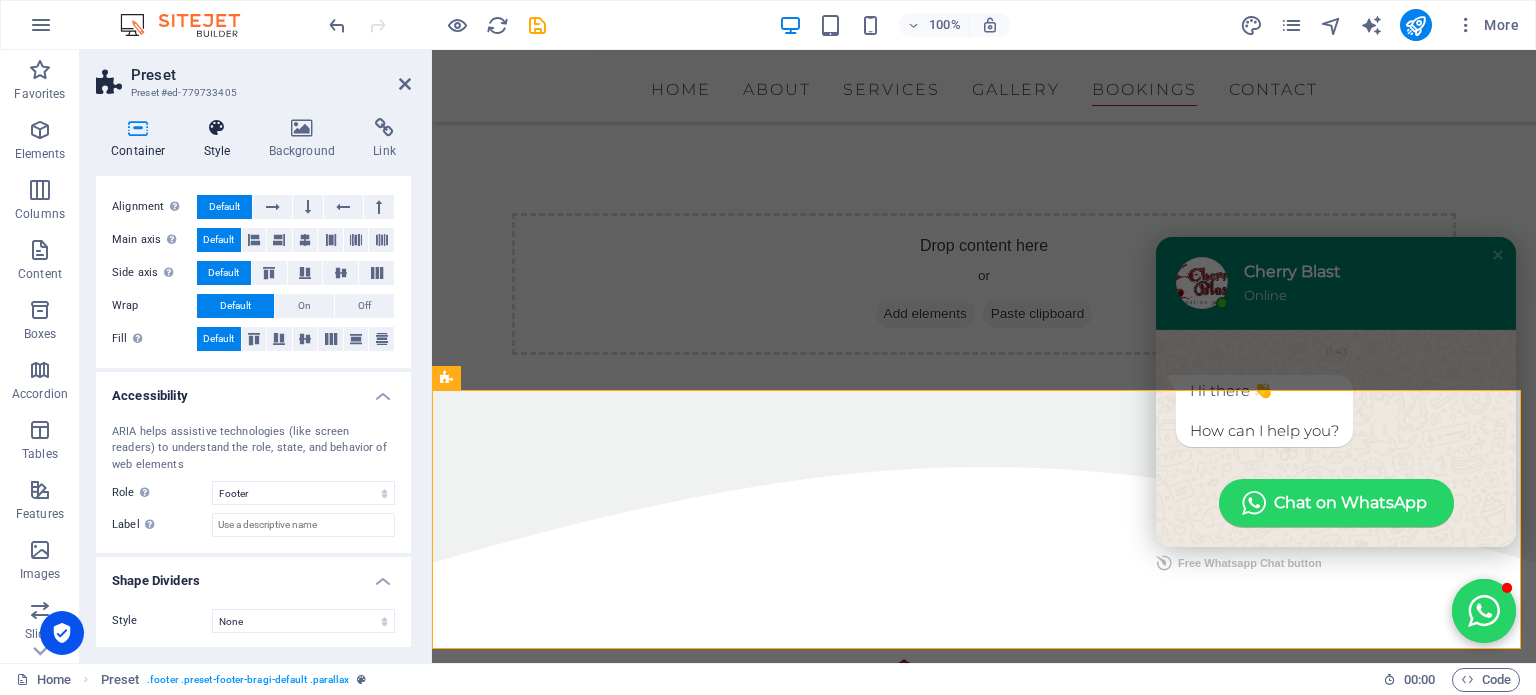 click at bounding box center [217, 128] 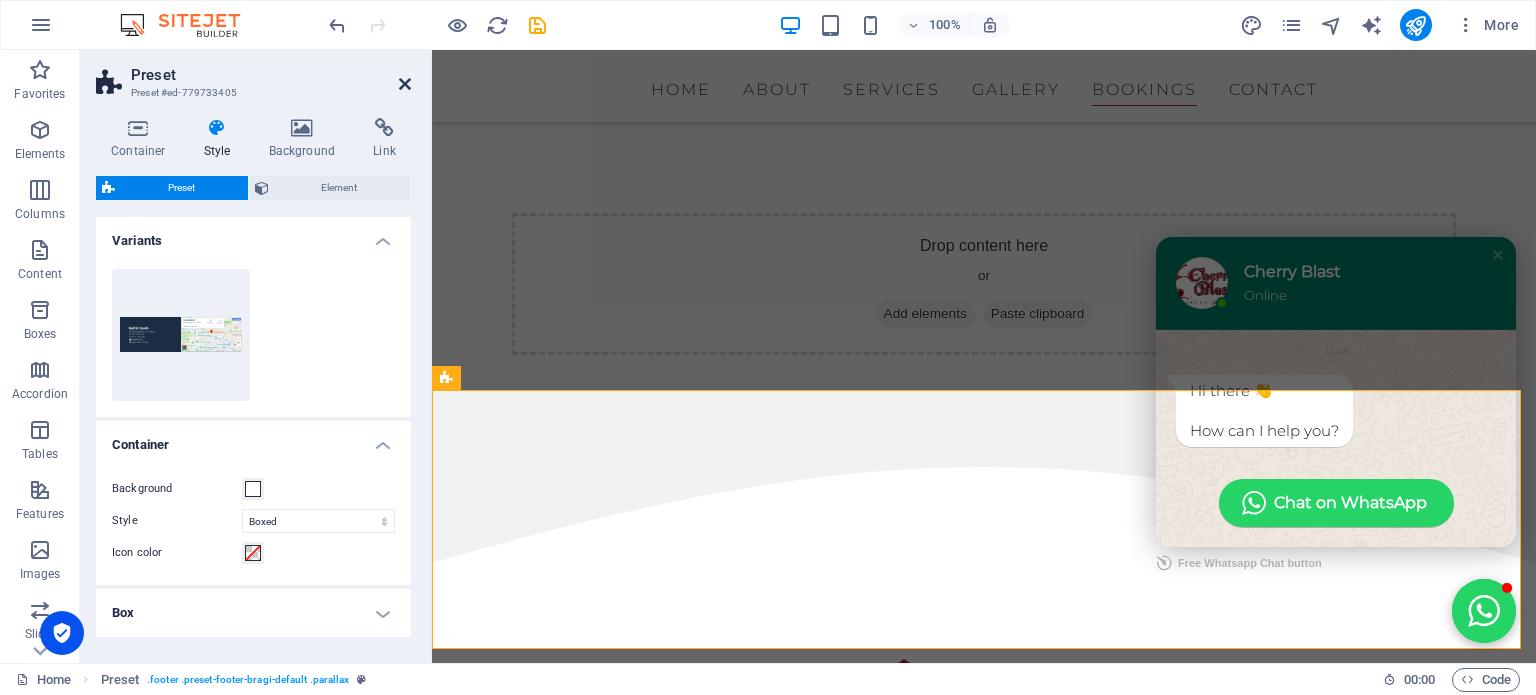 click at bounding box center (405, 84) 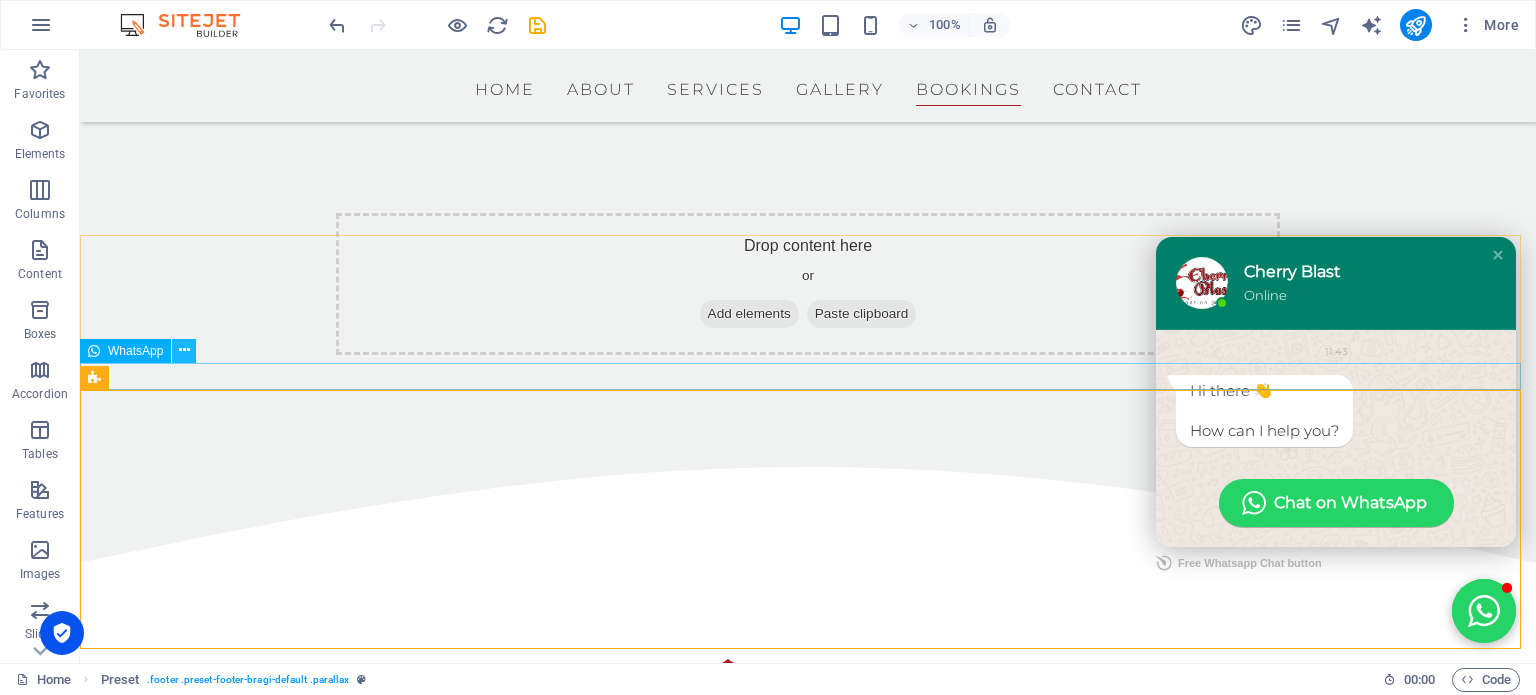 click at bounding box center [184, 350] 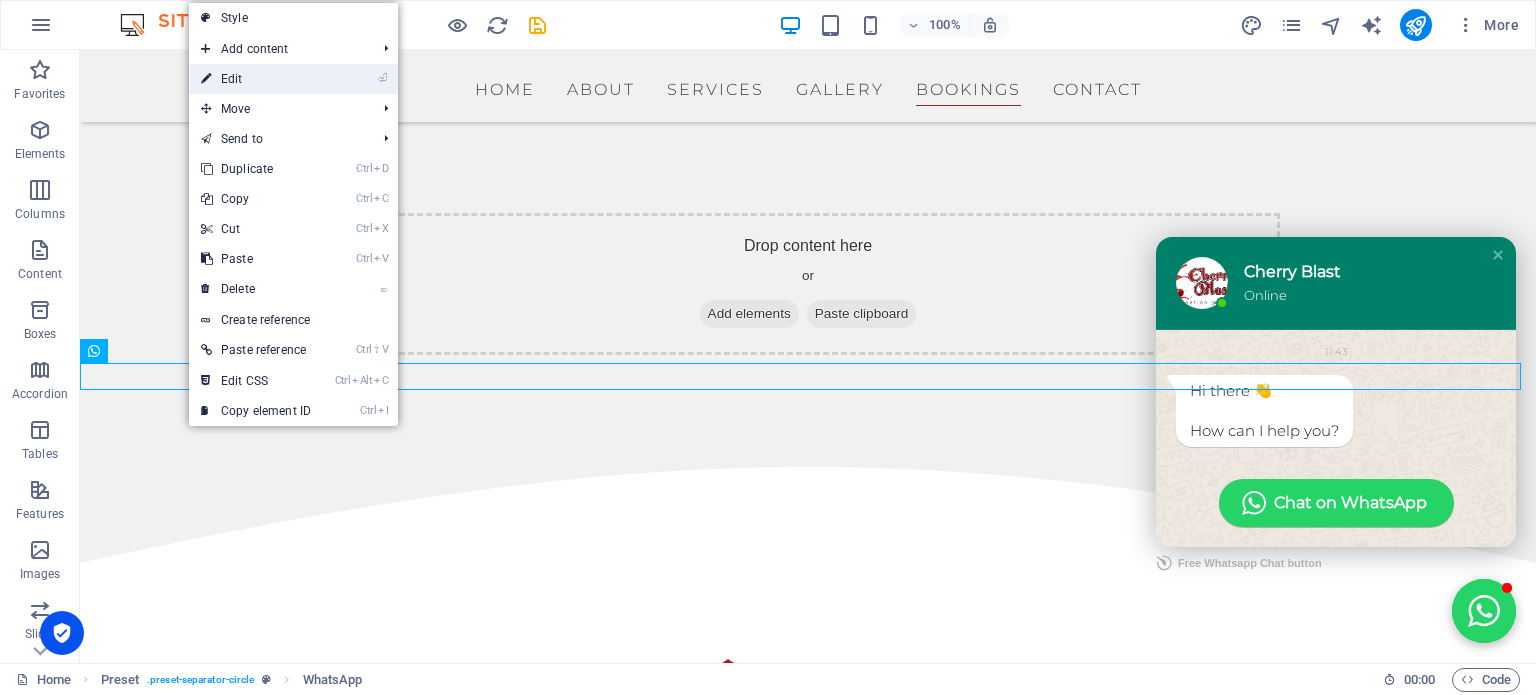 click on "⏎  Edit" at bounding box center (256, 79) 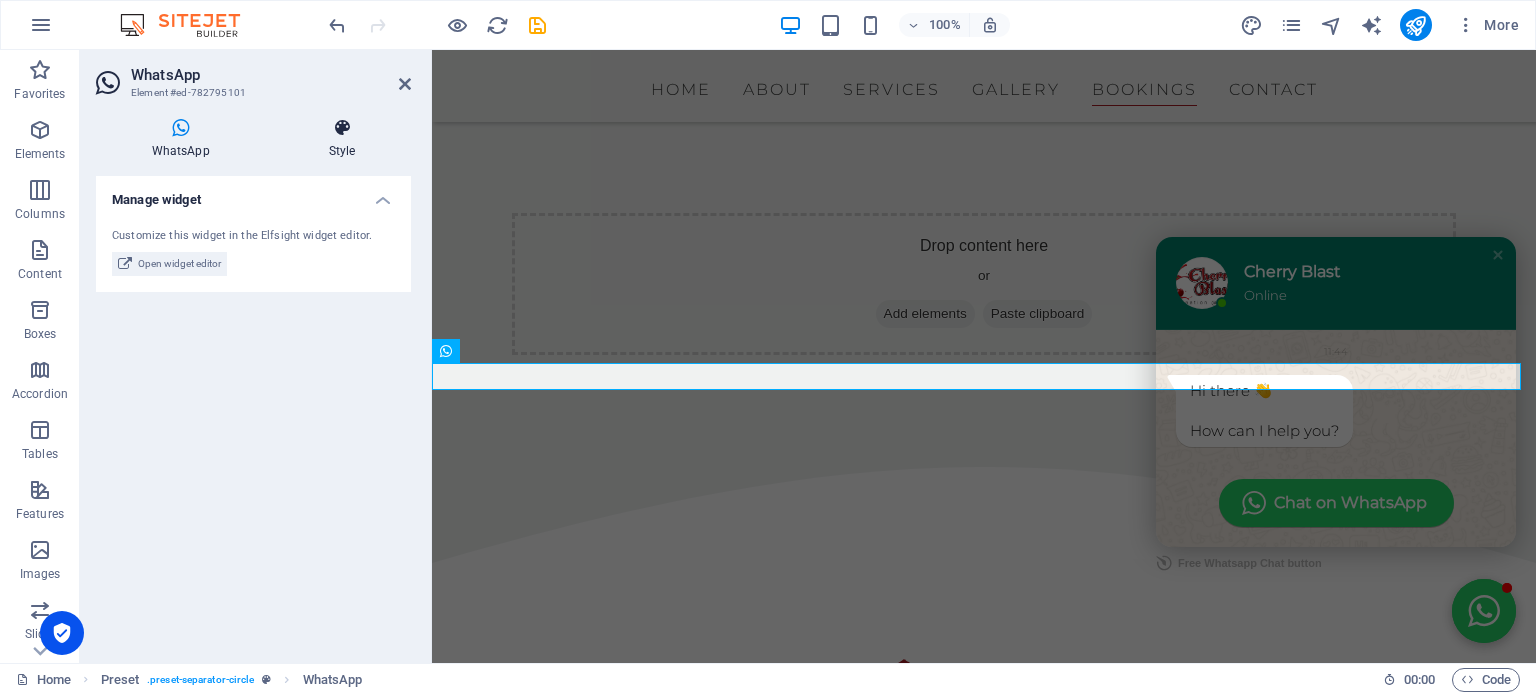 click on "Style" at bounding box center [342, 139] 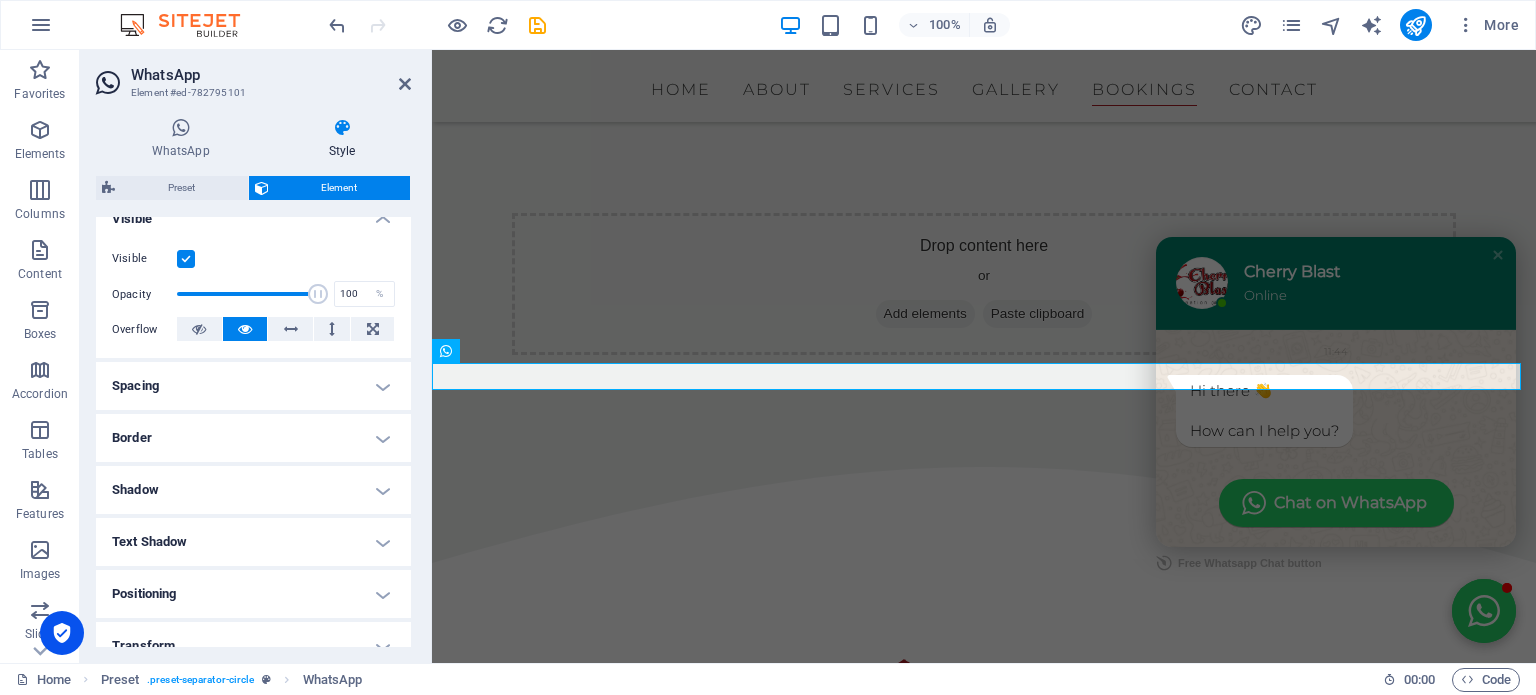 scroll, scrollTop: 414, scrollLeft: 0, axis: vertical 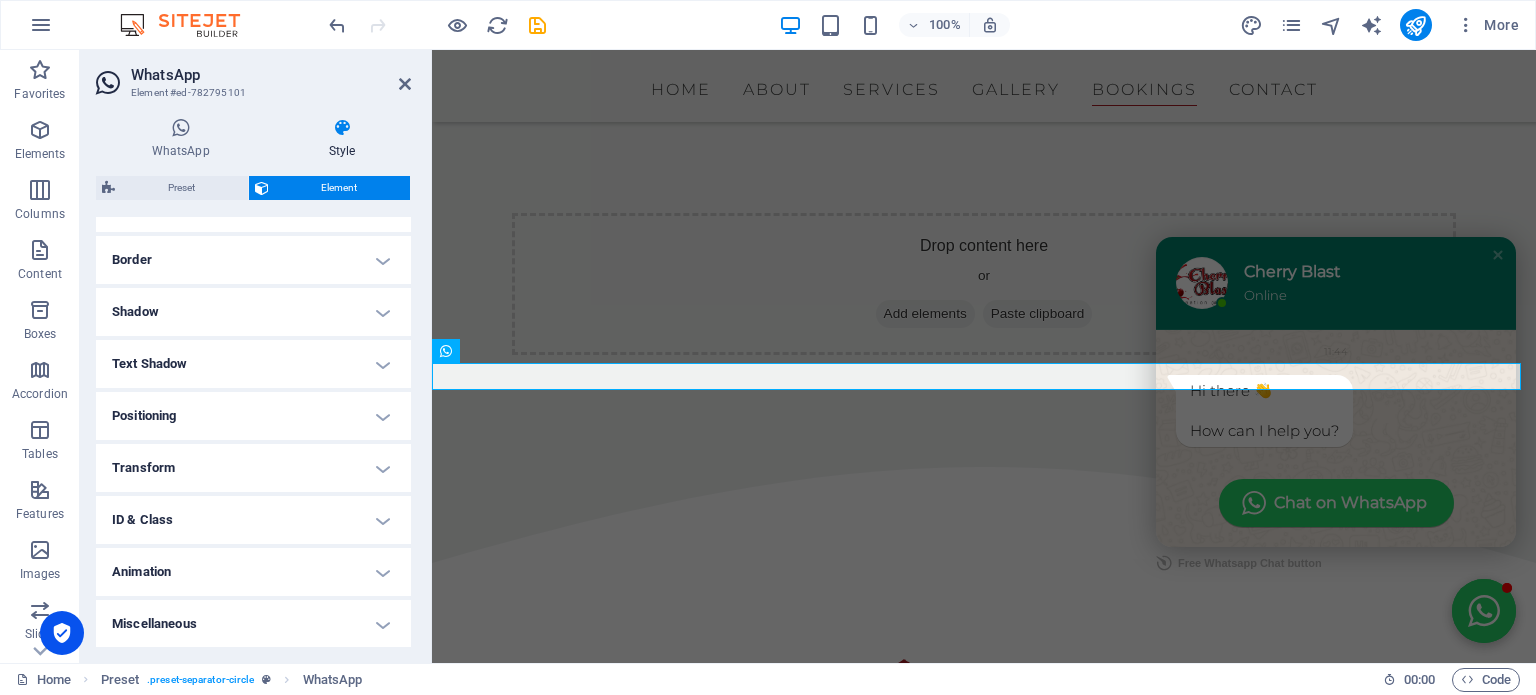 click on "Border" at bounding box center (253, 260) 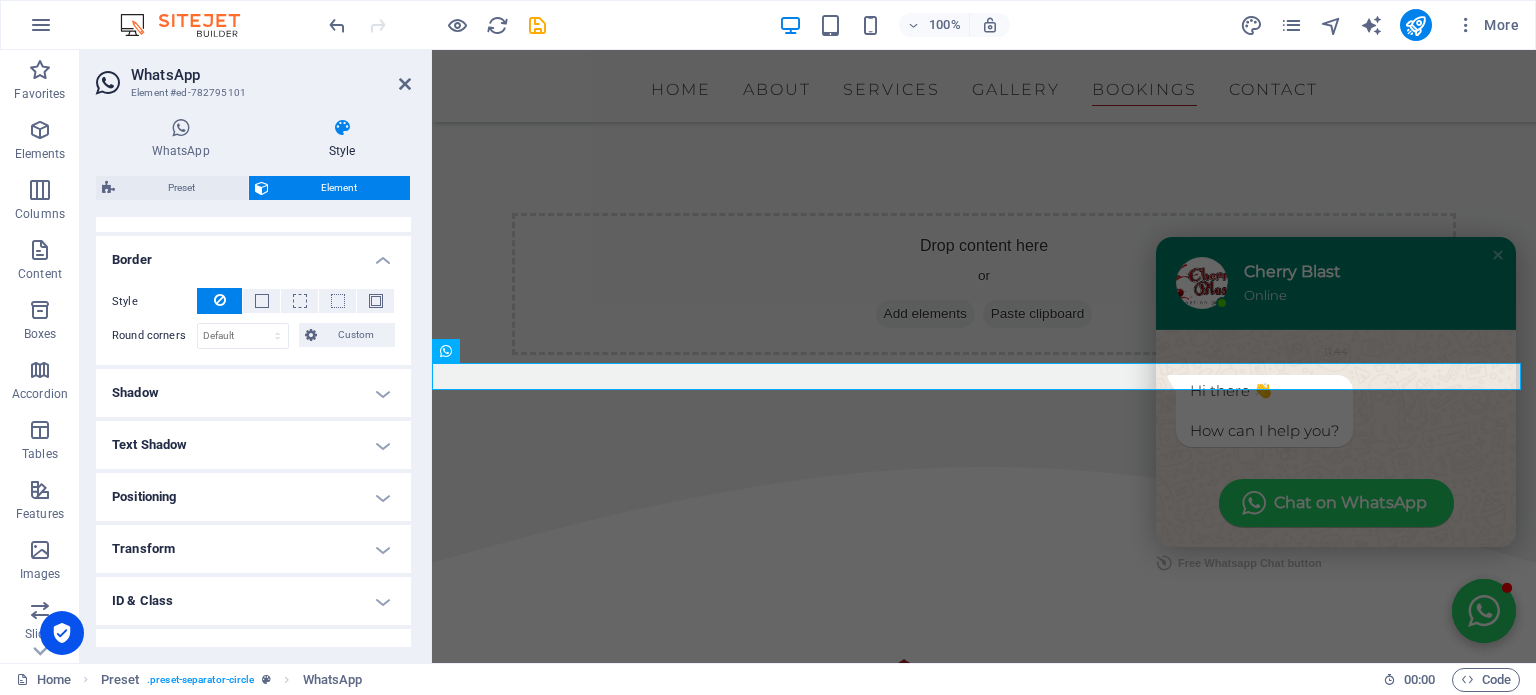 click on "Shadow" at bounding box center [253, 393] 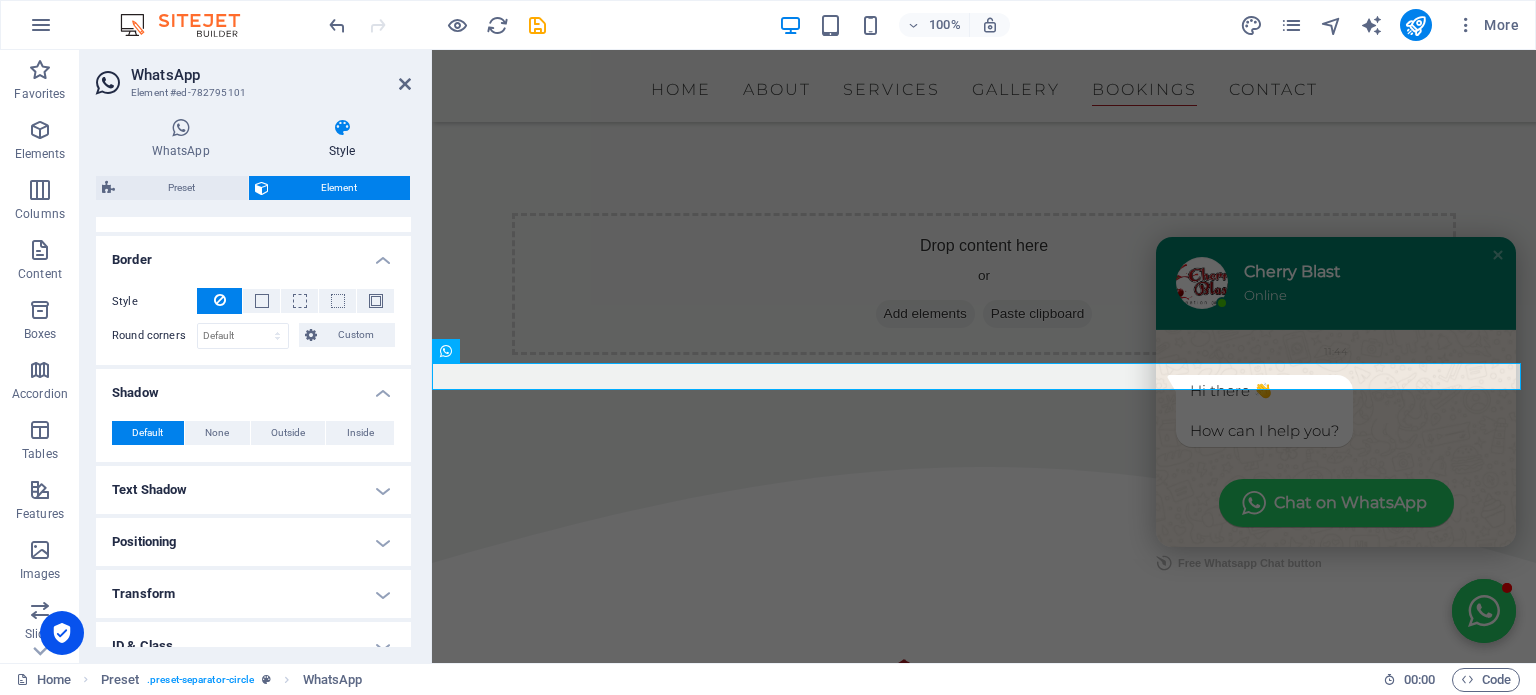 click on "Text Shadow" at bounding box center (253, 490) 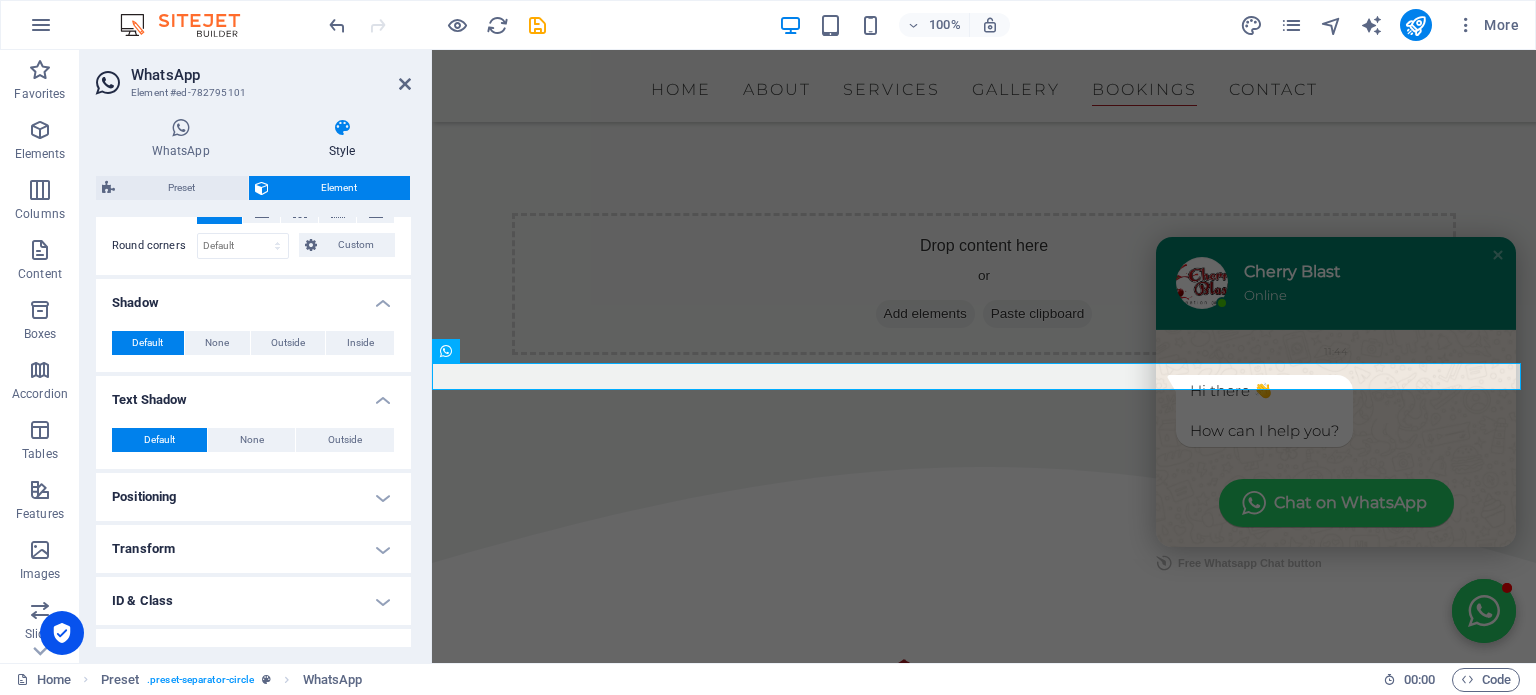 scroll, scrollTop: 584, scrollLeft: 0, axis: vertical 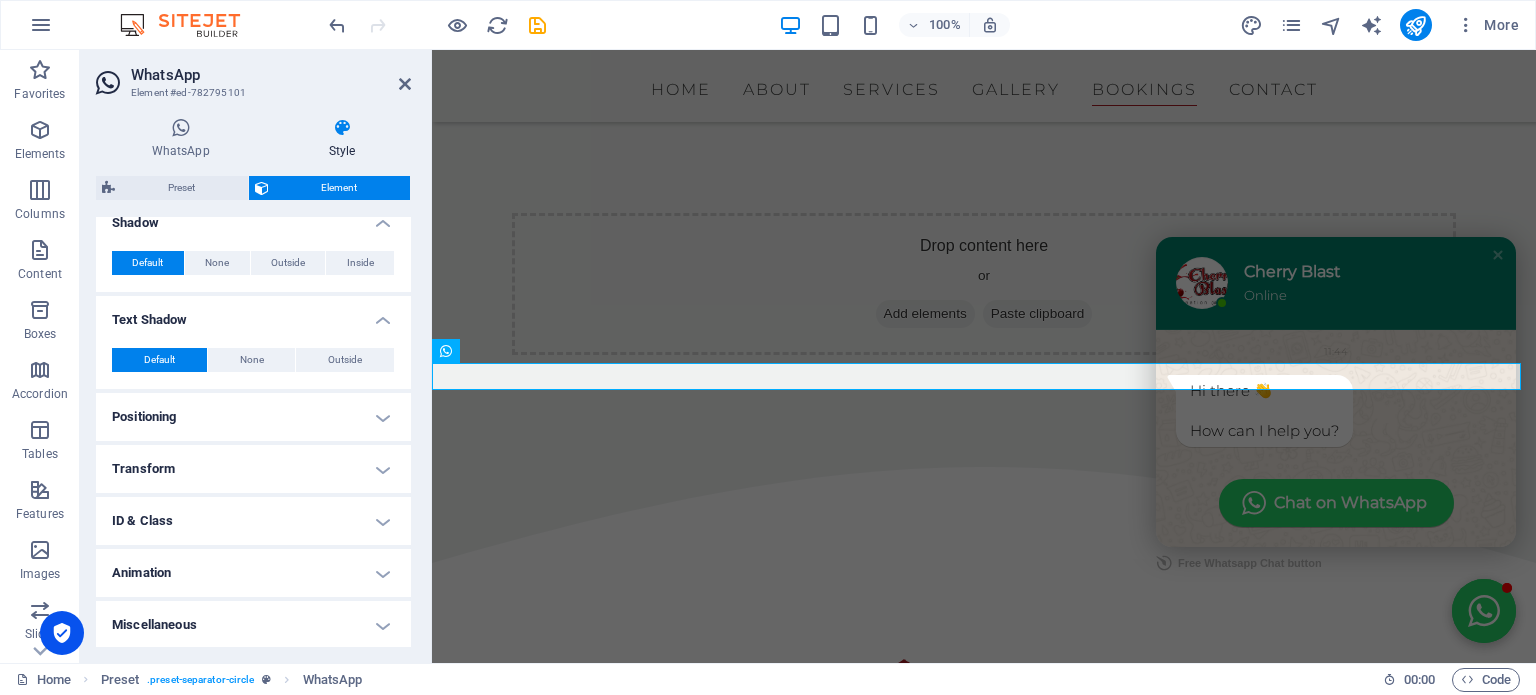 click on "Positioning" at bounding box center [253, 417] 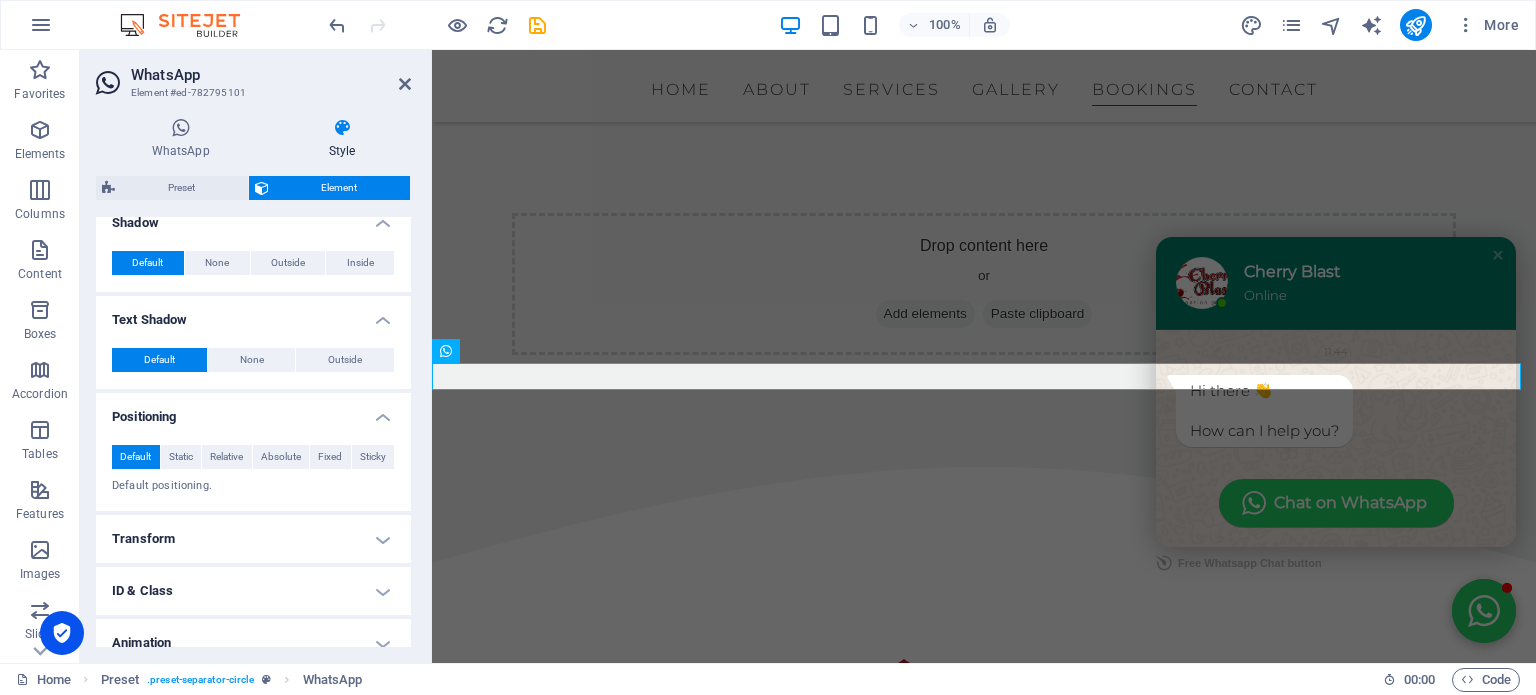 click on "Layout How this element expands within the layout (Flexbox). Size Default auto px % 1/1 1/2 1/3 1/4 1/5 1/6 1/7 1/8 1/9 1/10 Grow Shrink Order Container layout Visible Visible Opacity 100 % Overflow Spacing Margin Default auto px % rem vw vh Custom Custom auto px % rem vw vh auto px % rem vw vh auto px % rem vw vh auto px % rem vw vh Padding Default px rem % vh vw Custom Custom px rem % vh vw px rem % vh vw px rem % vh vw px rem % vh vw Border Style              - Width 1 auto px rem % vh vw Custom Custom 1 auto px rem % vh vw 1 auto px rem % vh vw 1 auto px rem % vh vw 1 auto px rem % vh vw  - Color Round corners Default px rem % vh vw Custom Custom px rem % vh vw px rem % vh vw px rem % vh vw px rem % vh vw Shadow Default None Outside Inside Color X offset 0 px rem vh vw Y offset 0 px rem vh vw Blur 0 px rem % vh vw Spread 0 px rem vh vw Text Shadow Default None Outside Color X offset 0 px rem vh vw Y offset 0 px rem vh vw Blur 0 px rem % vh vw Positioning Default Static Relative Absolute Fixed px" at bounding box center [253, 176] 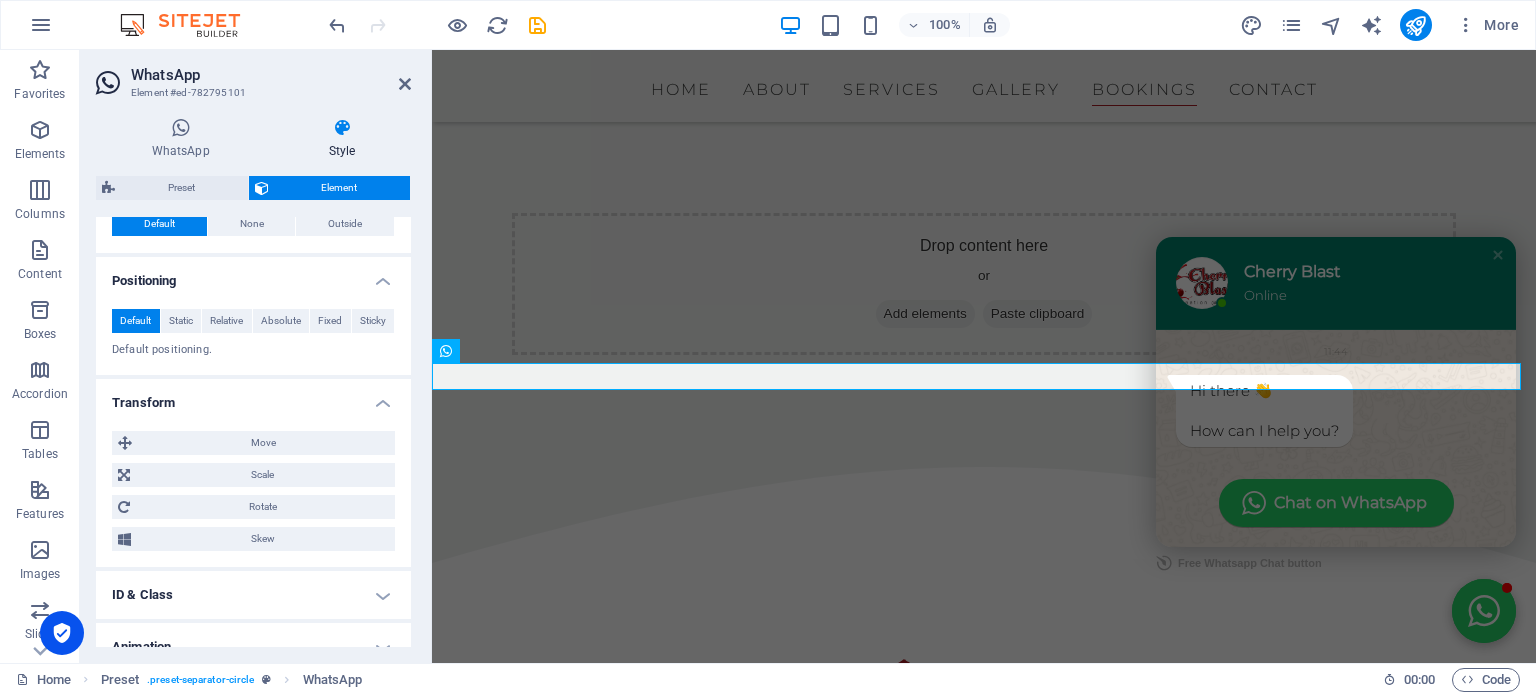 scroll, scrollTop: 794, scrollLeft: 0, axis: vertical 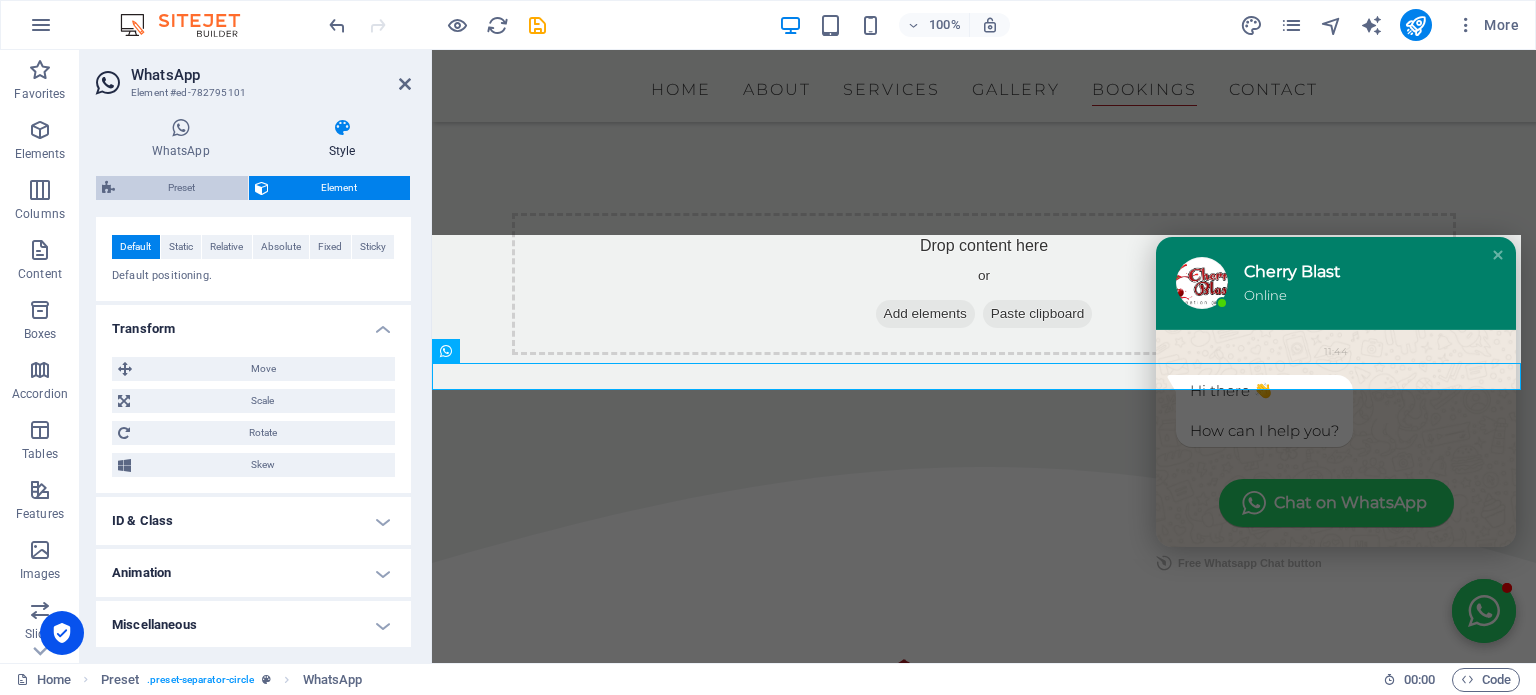 click on "Preset" at bounding box center (181, 188) 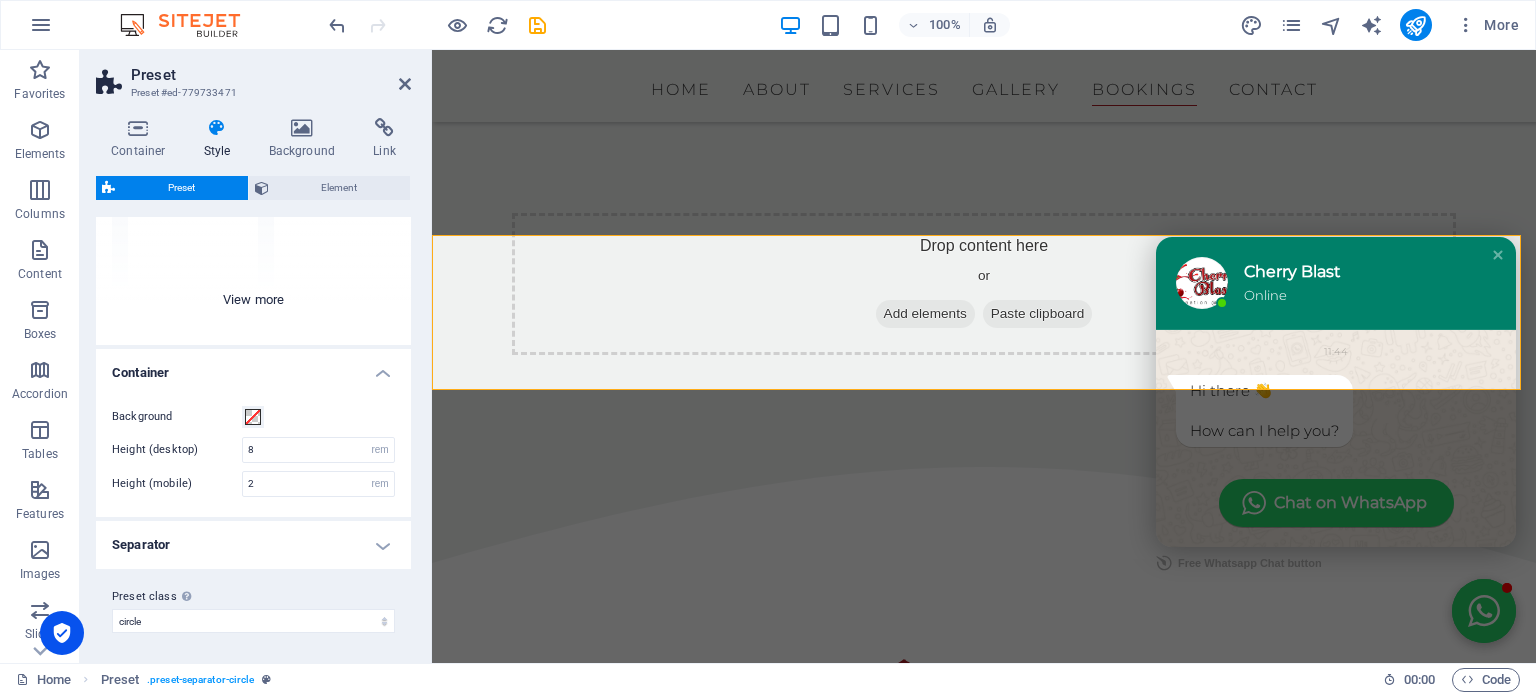 scroll, scrollTop: 0, scrollLeft: 0, axis: both 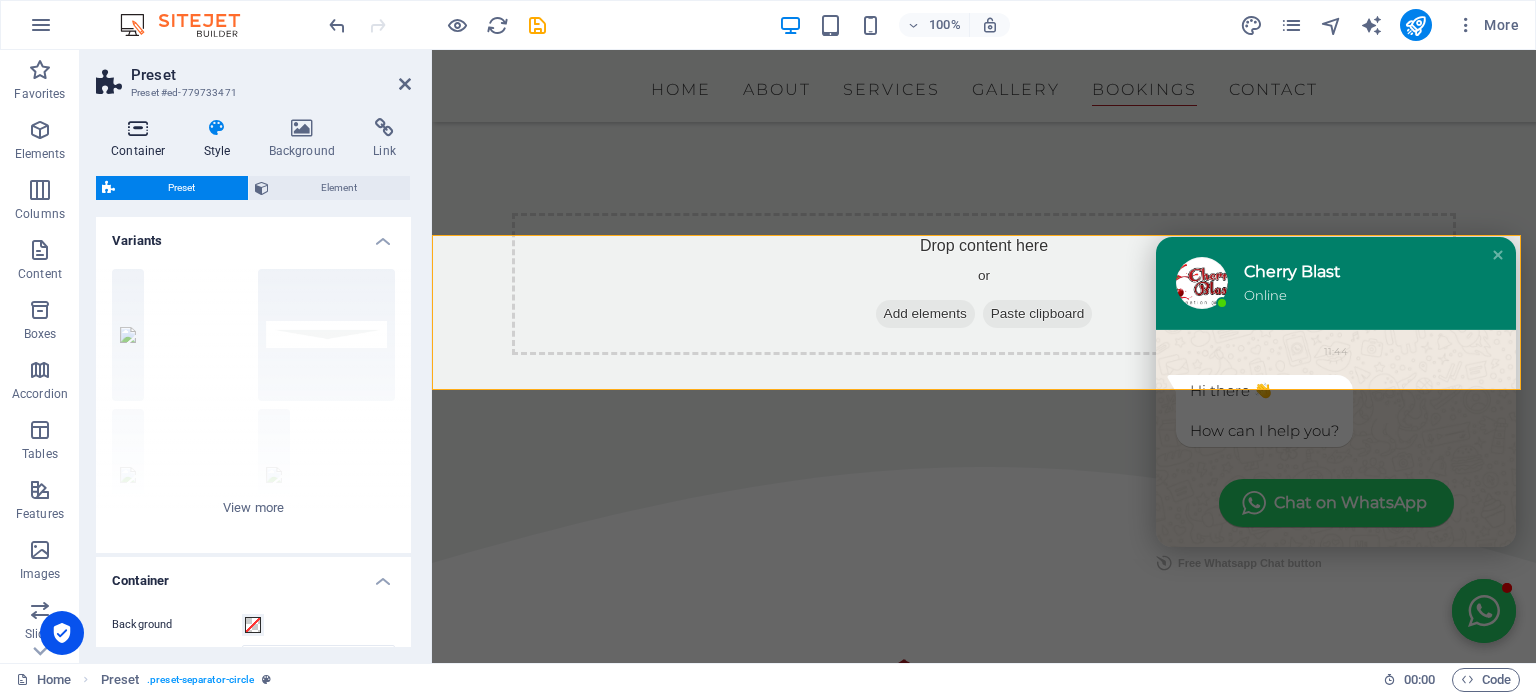 click at bounding box center (138, 128) 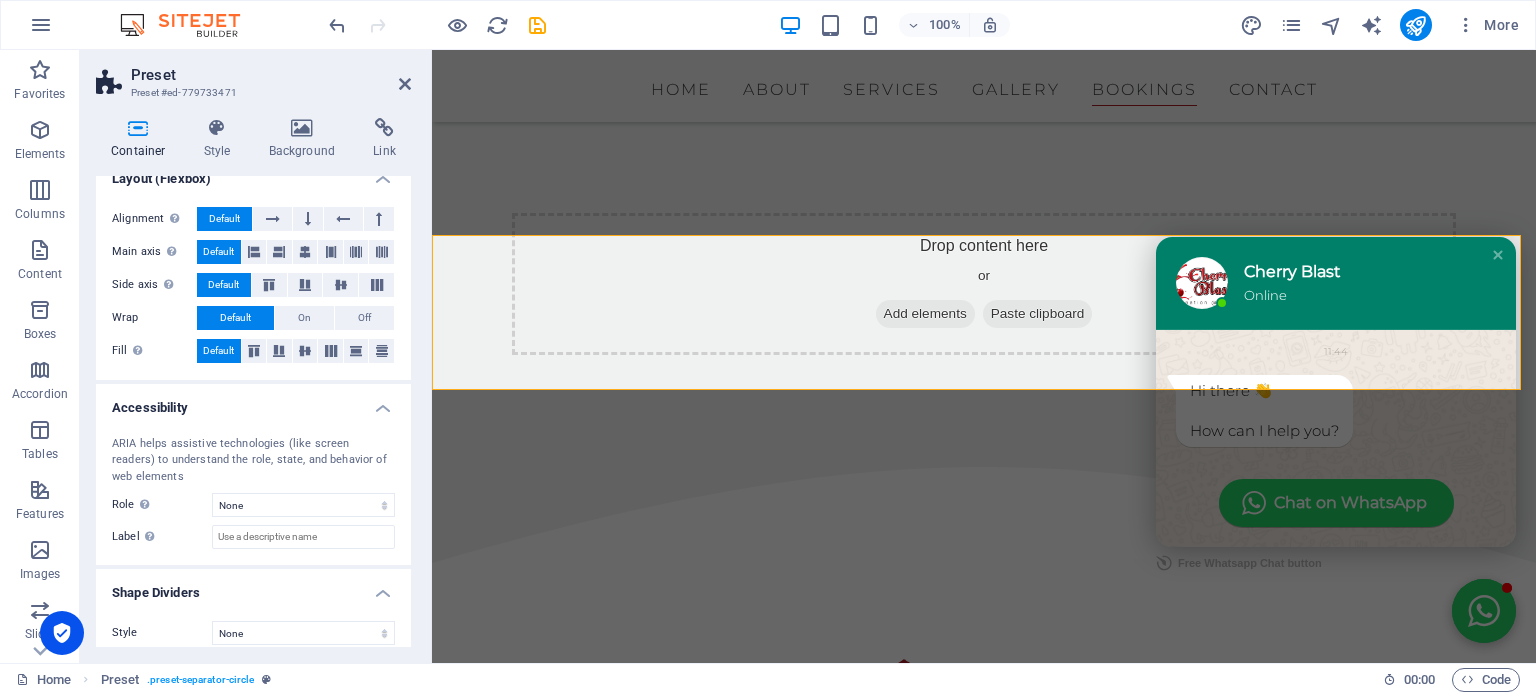scroll, scrollTop: 336, scrollLeft: 0, axis: vertical 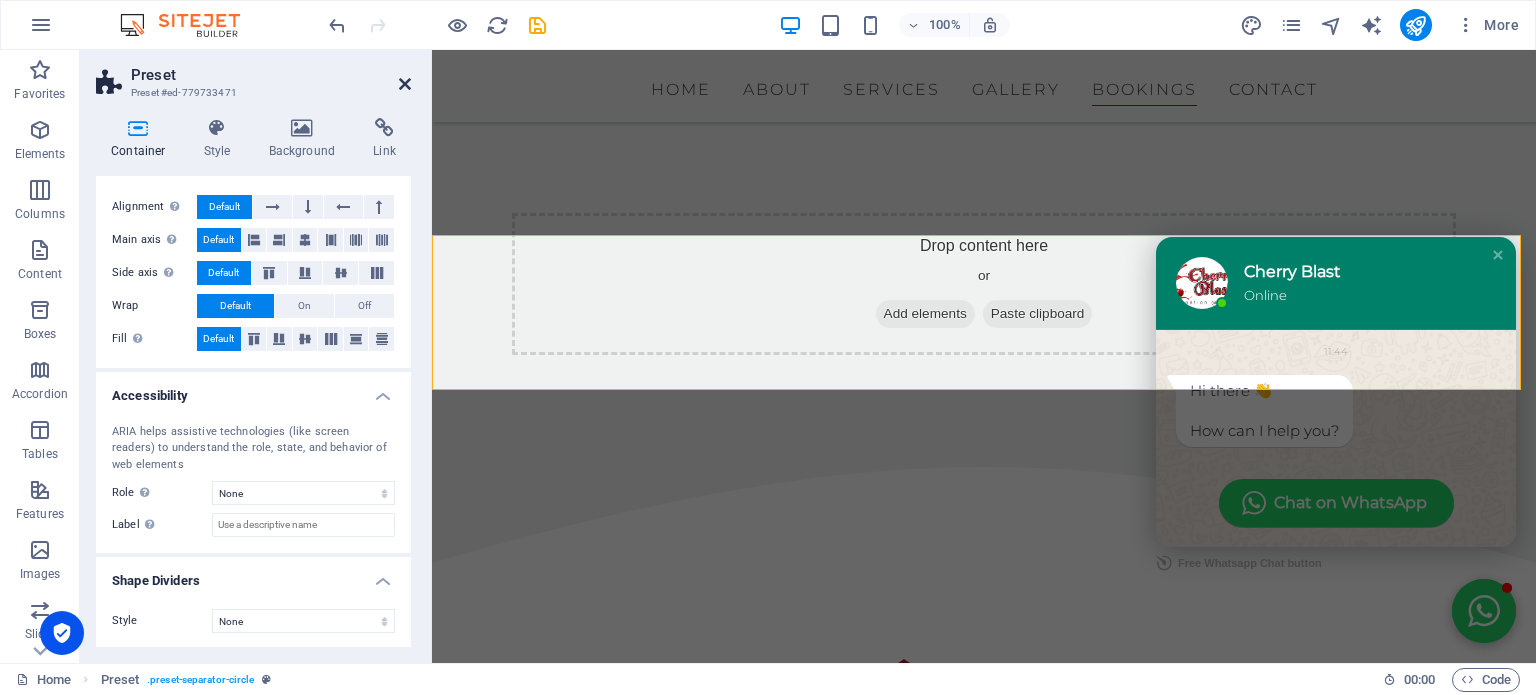 click at bounding box center [405, 84] 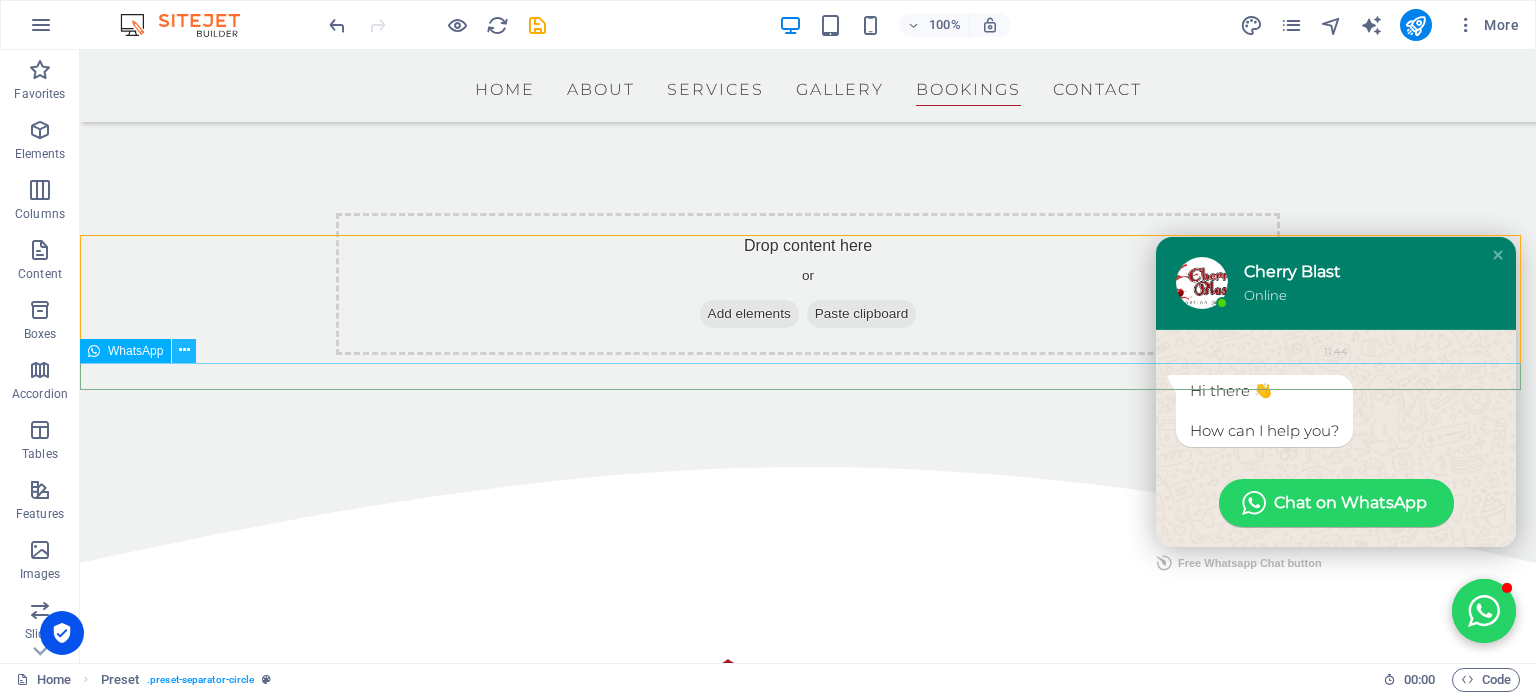 click at bounding box center [184, 350] 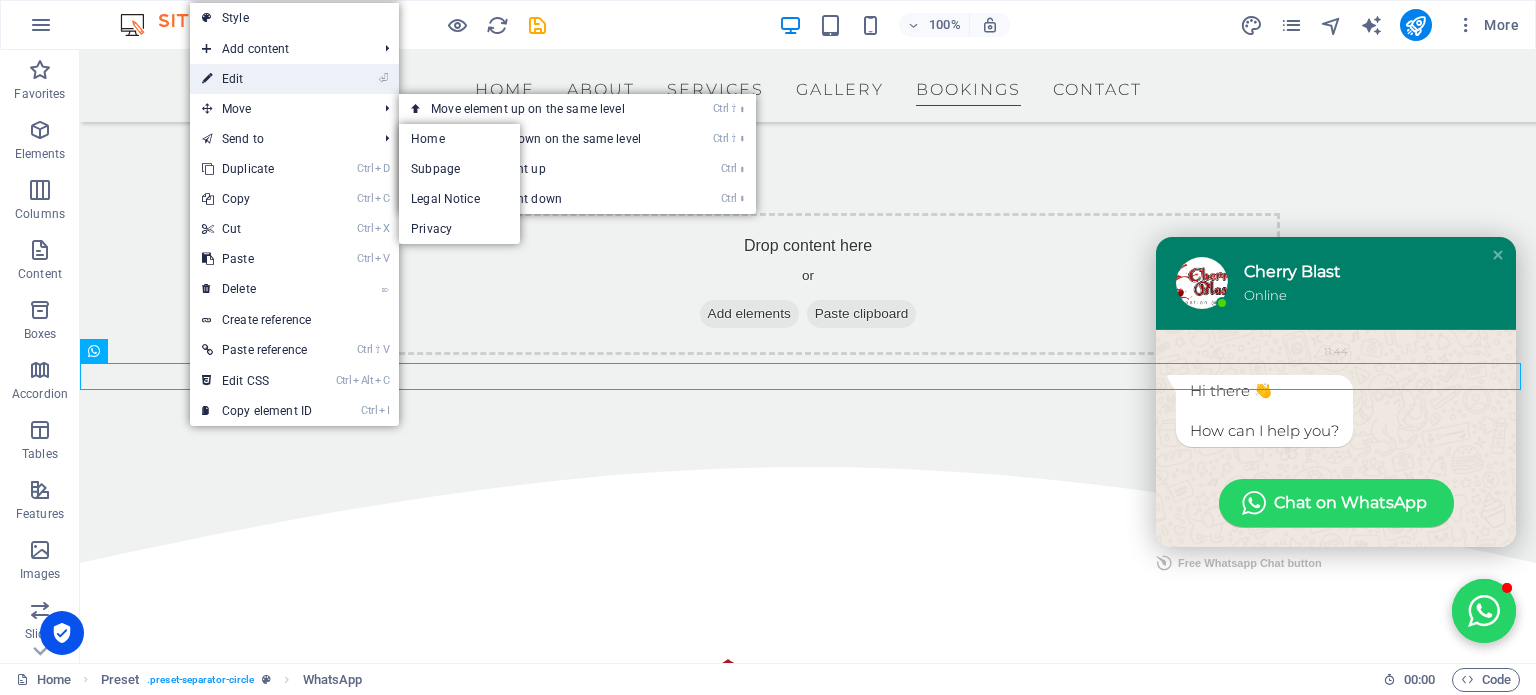 click on "⏎  Edit" at bounding box center (257, 79) 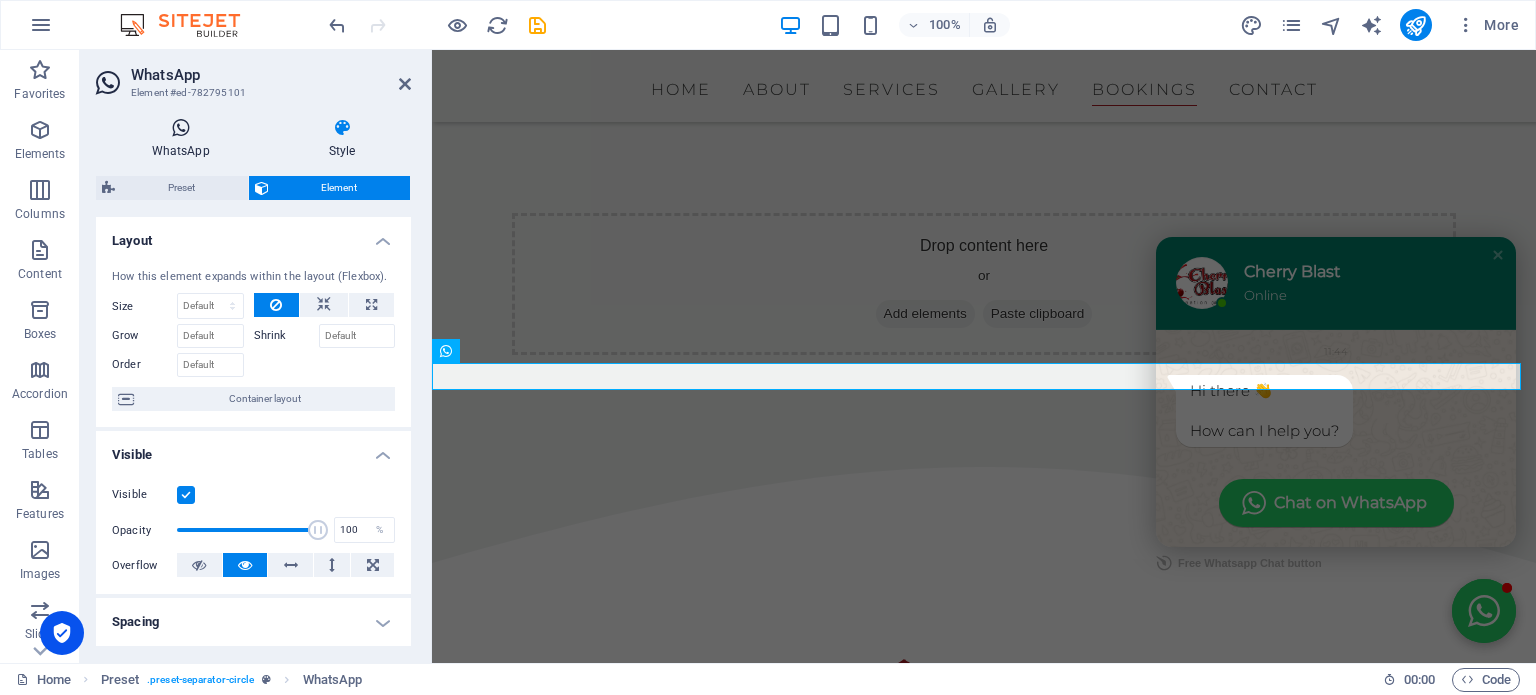 click on "WhatsApp" at bounding box center [184, 139] 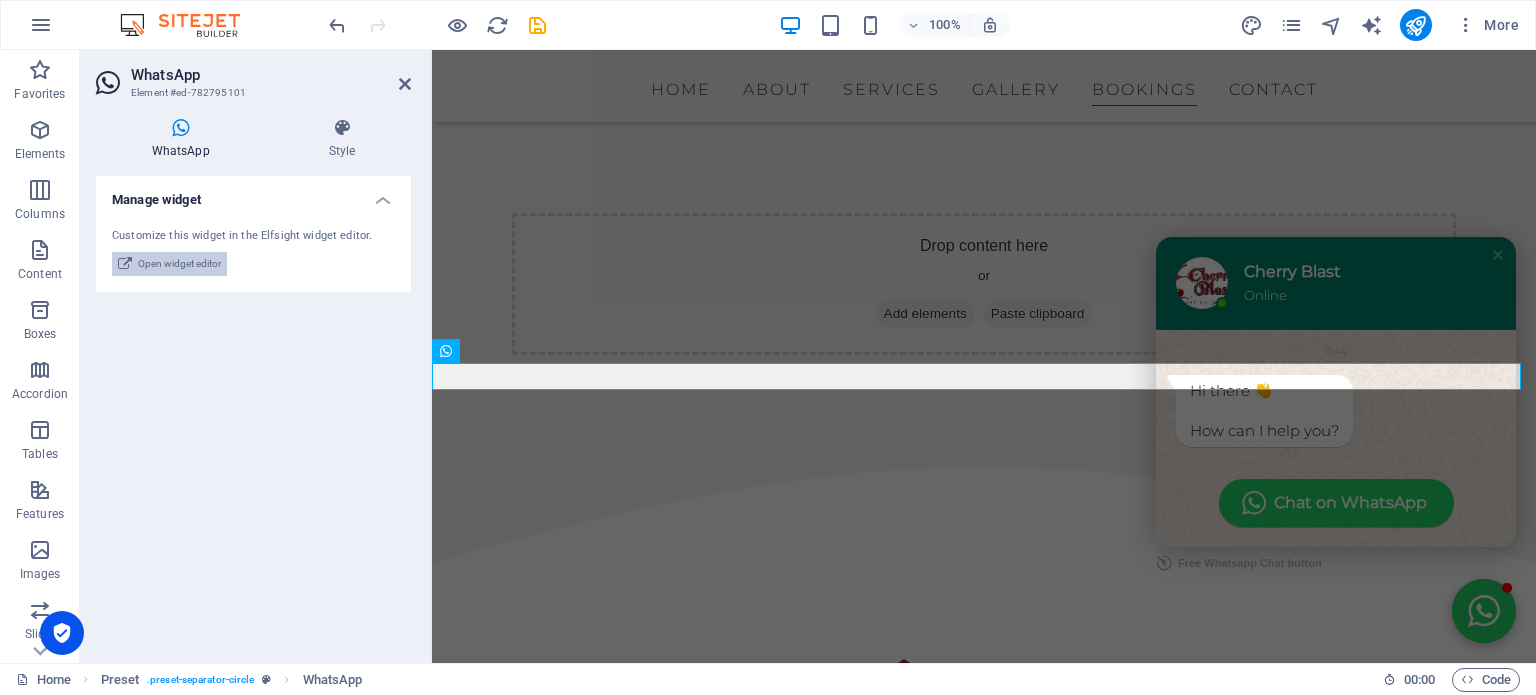 click on "Open widget editor" at bounding box center (179, 264) 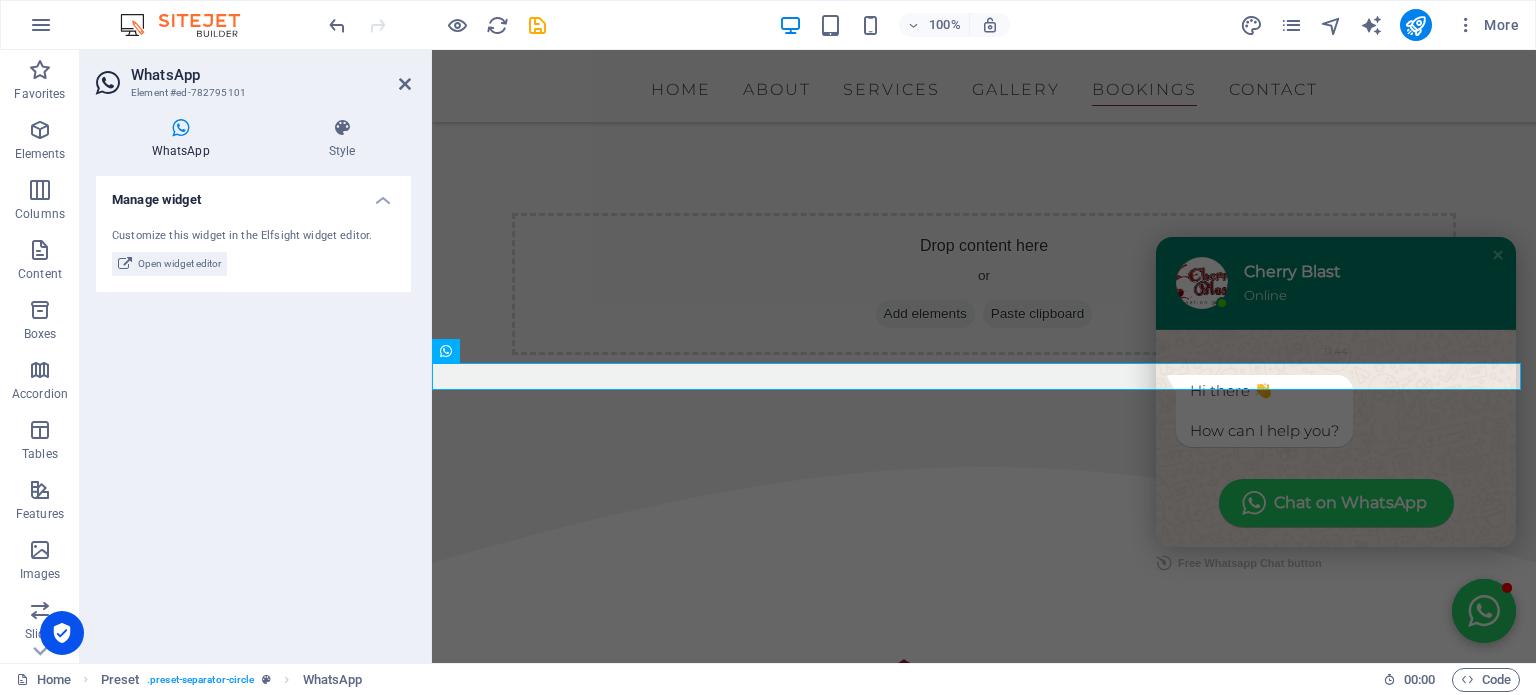 click on "How can I help you?" at bounding box center (1264, 431) 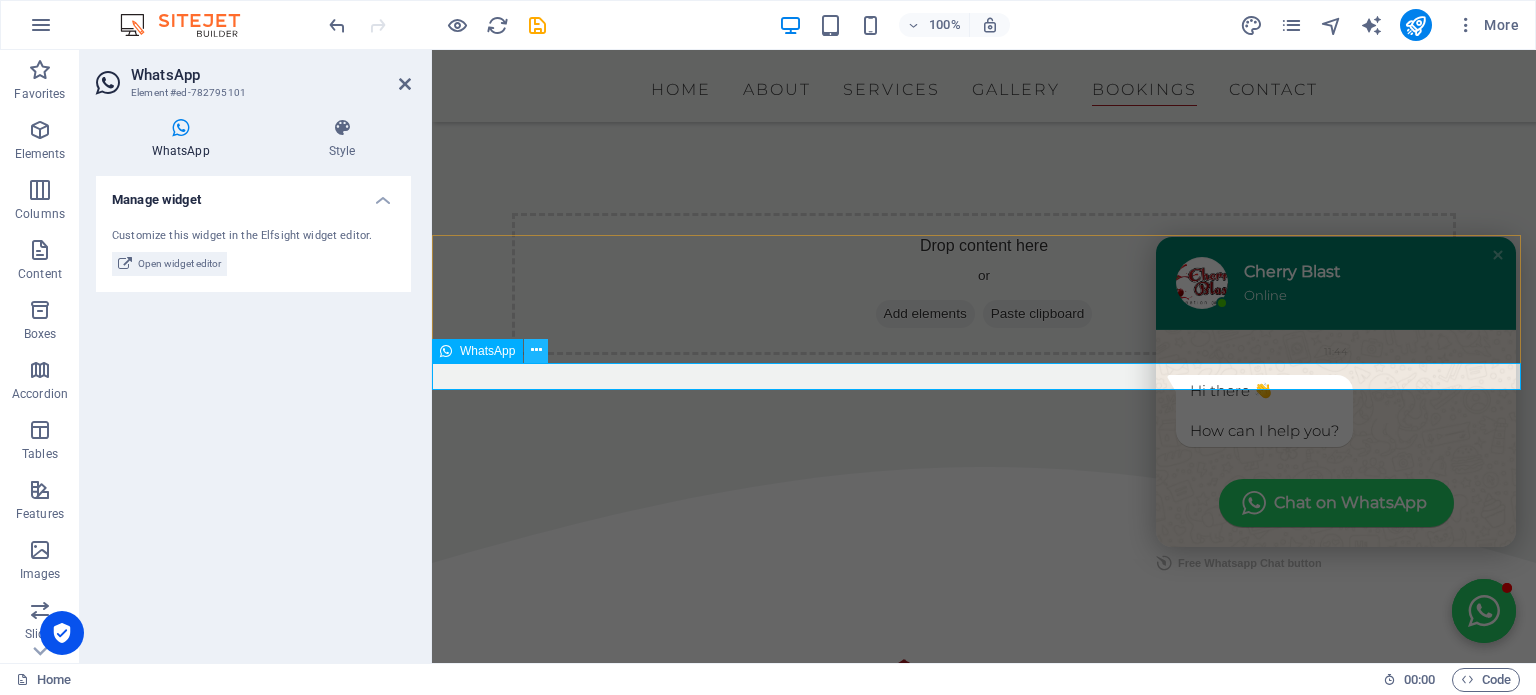 click at bounding box center [536, 350] 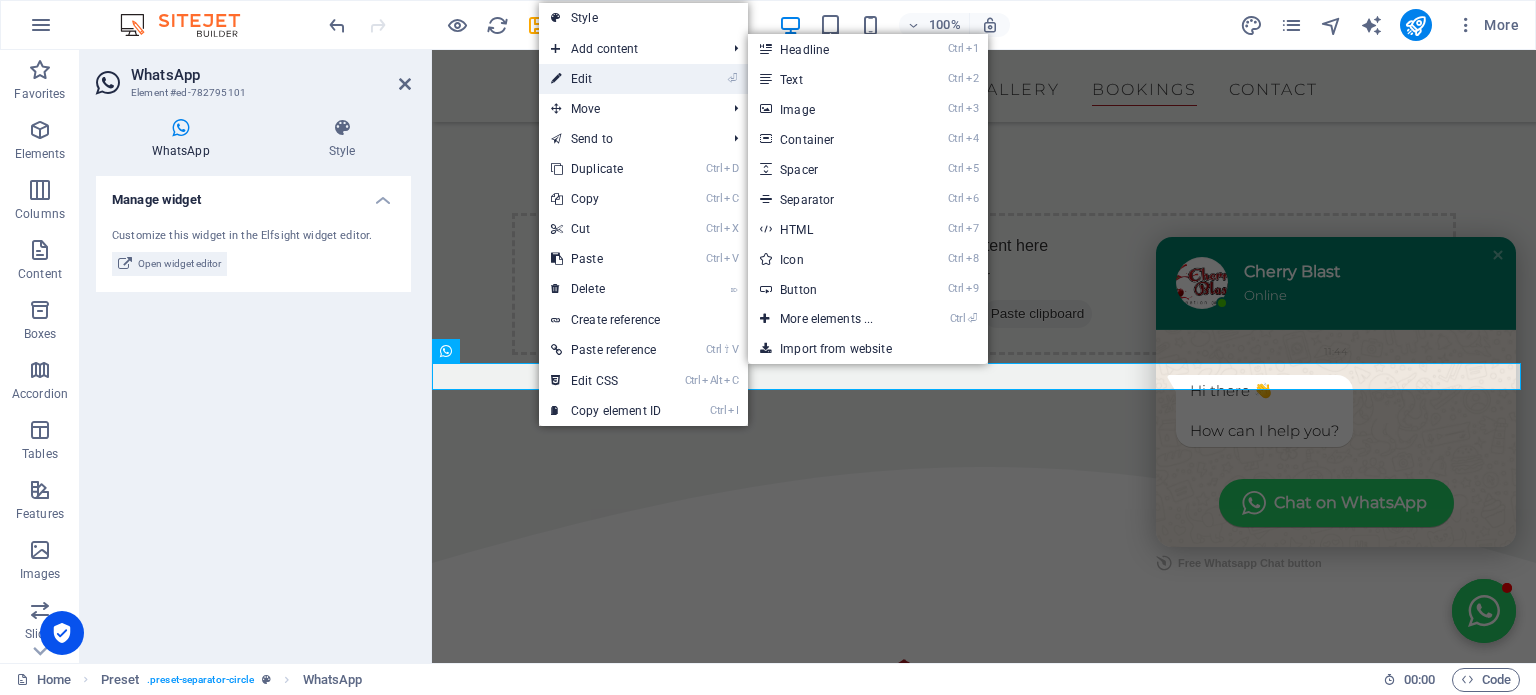 click on "⏎  Edit" at bounding box center (606, 79) 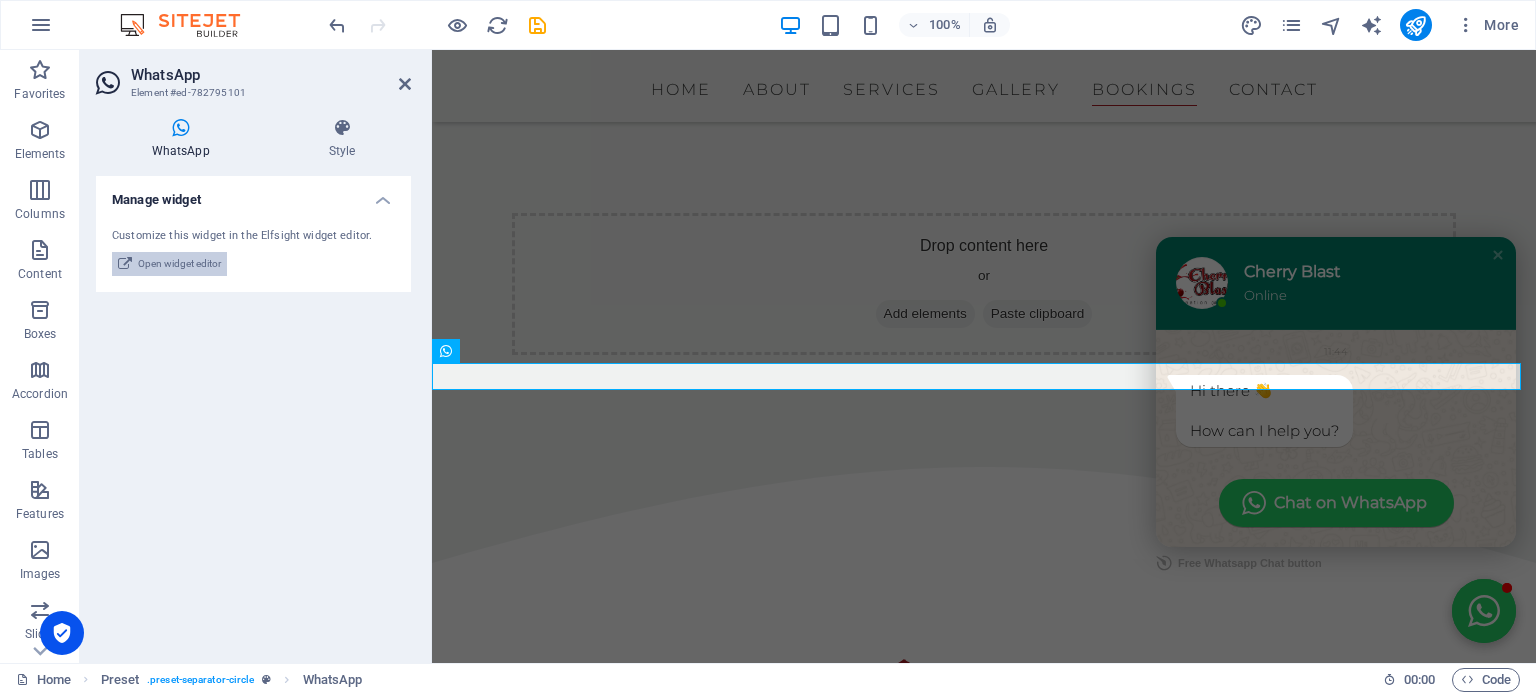 click on "Open widget editor" at bounding box center (179, 264) 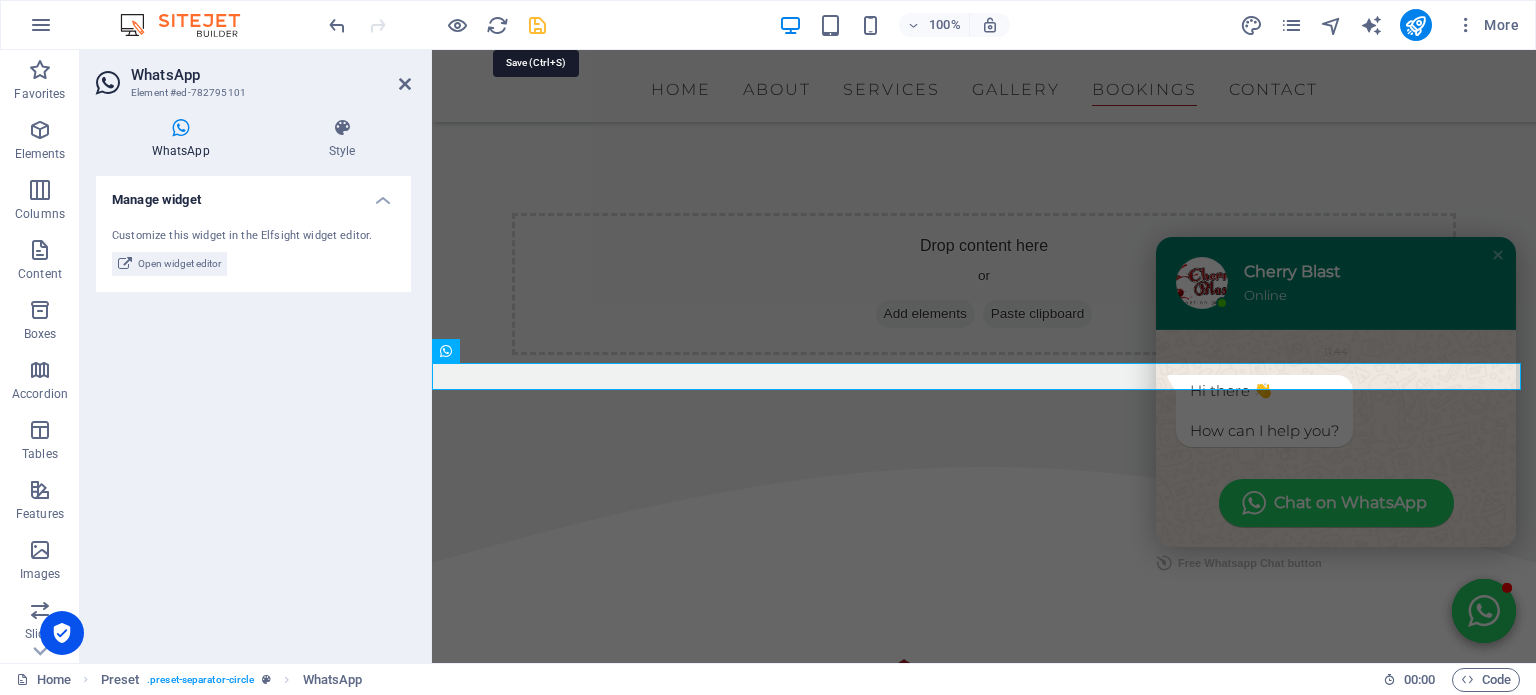 click at bounding box center (537, 25) 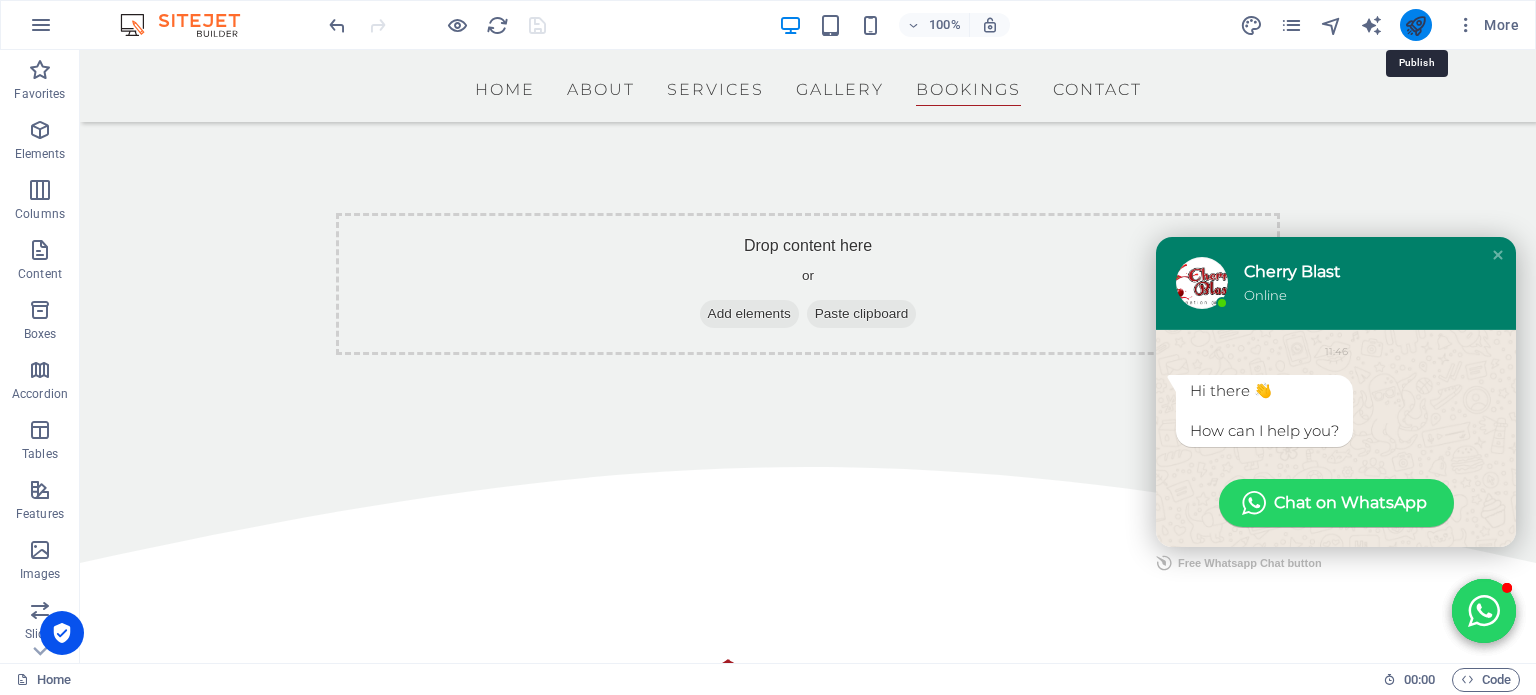 click at bounding box center (1415, 25) 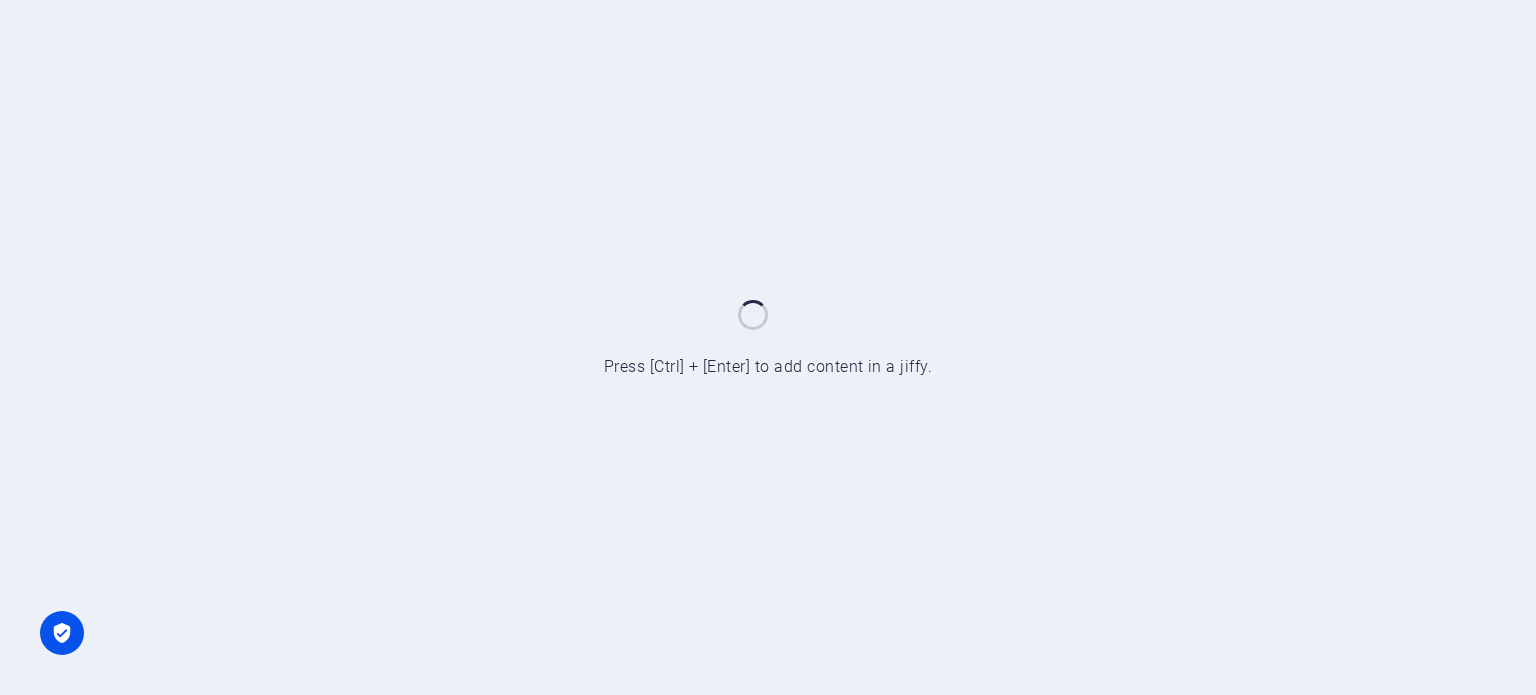 scroll, scrollTop: 0, scrollLeft: 0, axis: both 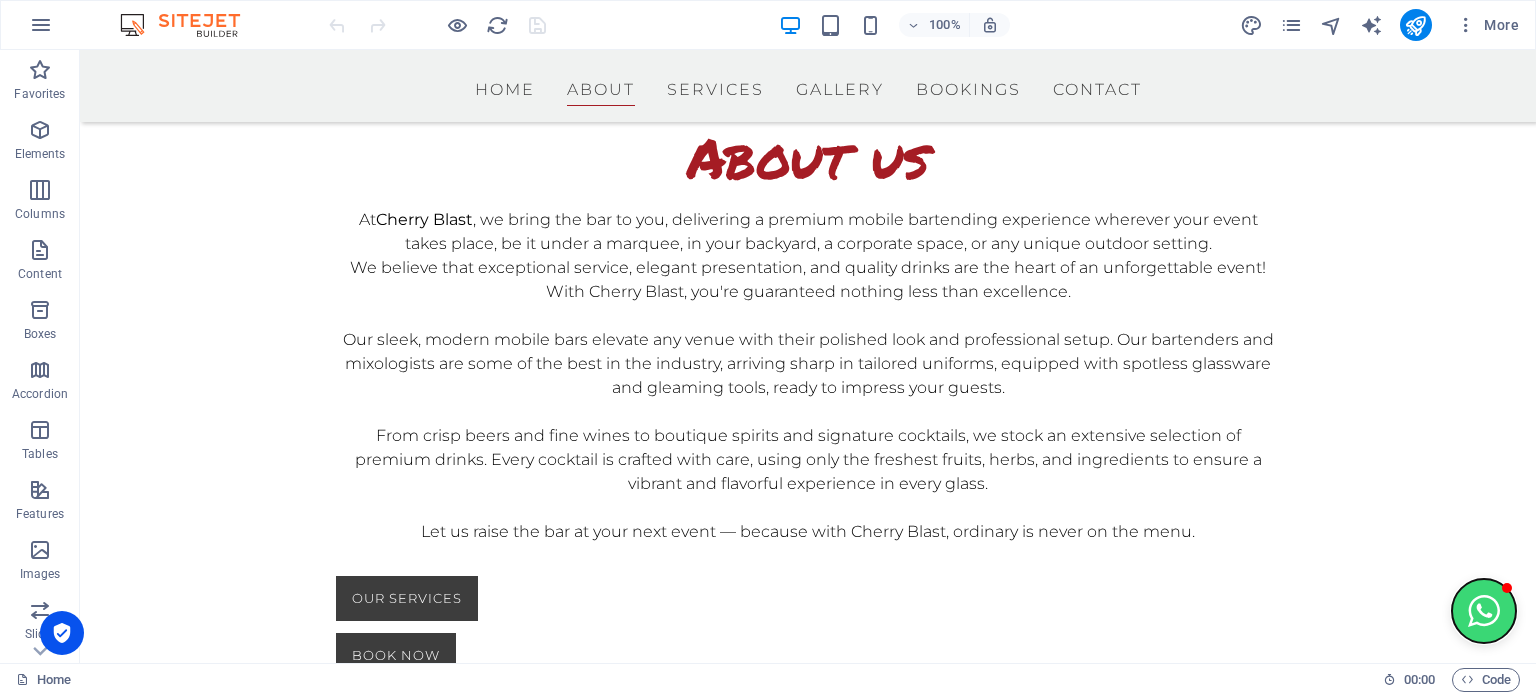 click at bounding box center [1484, 611] 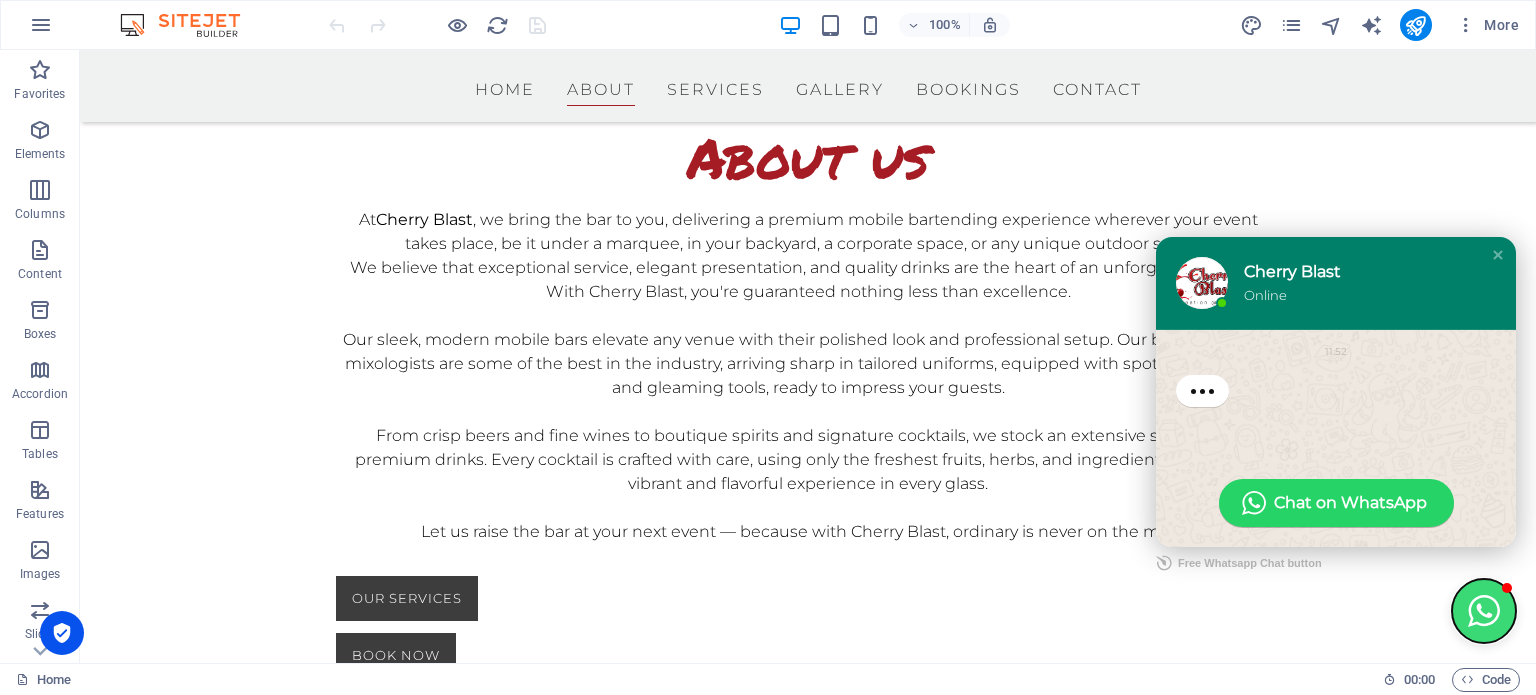 click at bounding box center (1484, 611) 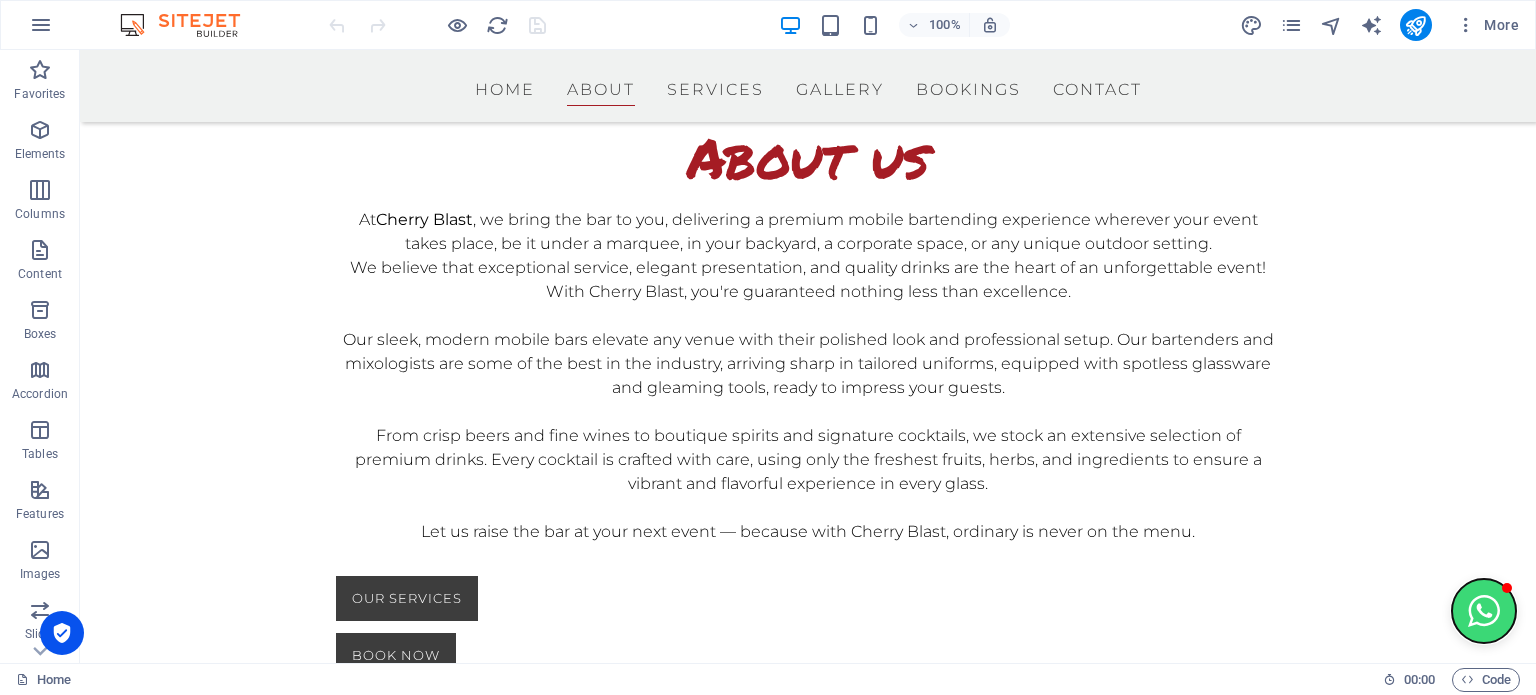 click at bounding box center [1484, 611] 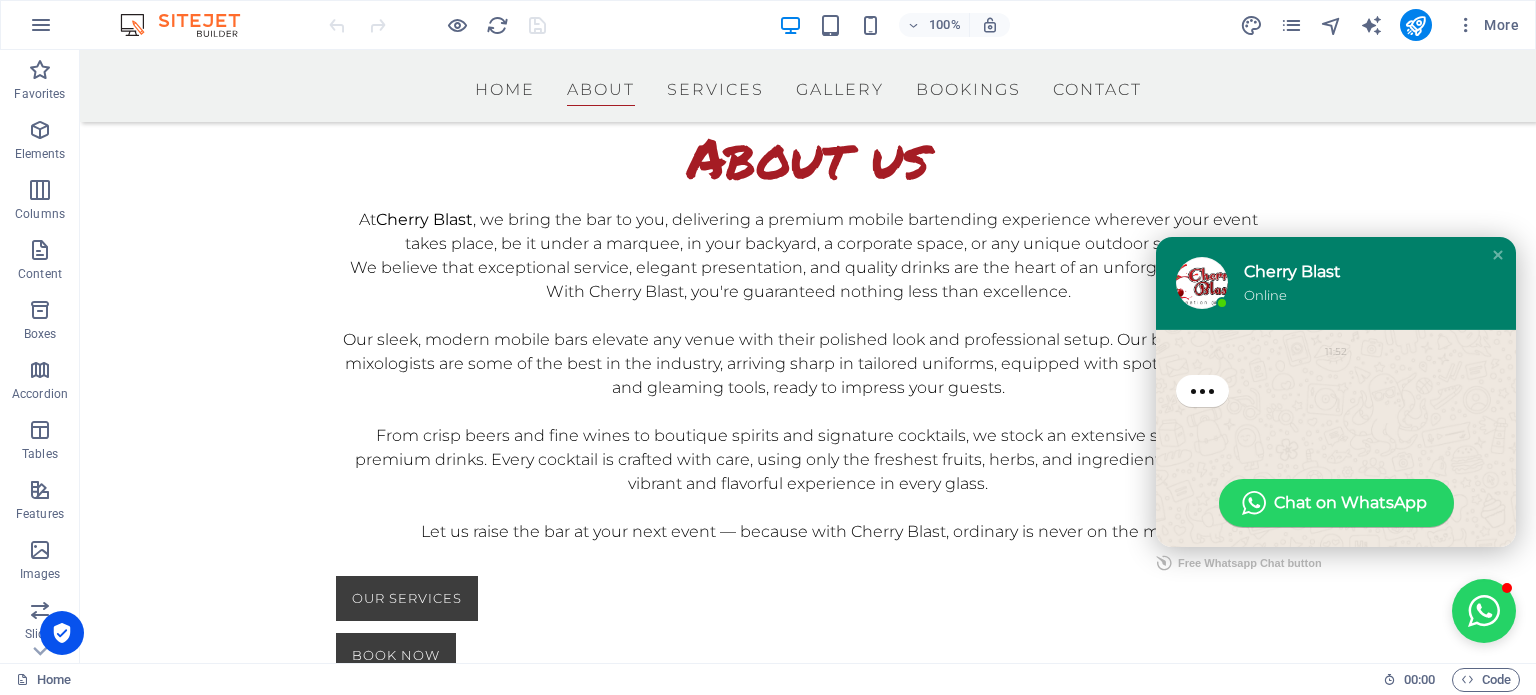 click on "Free Whatsapp Chat button" at bounding box center (1239, 563) 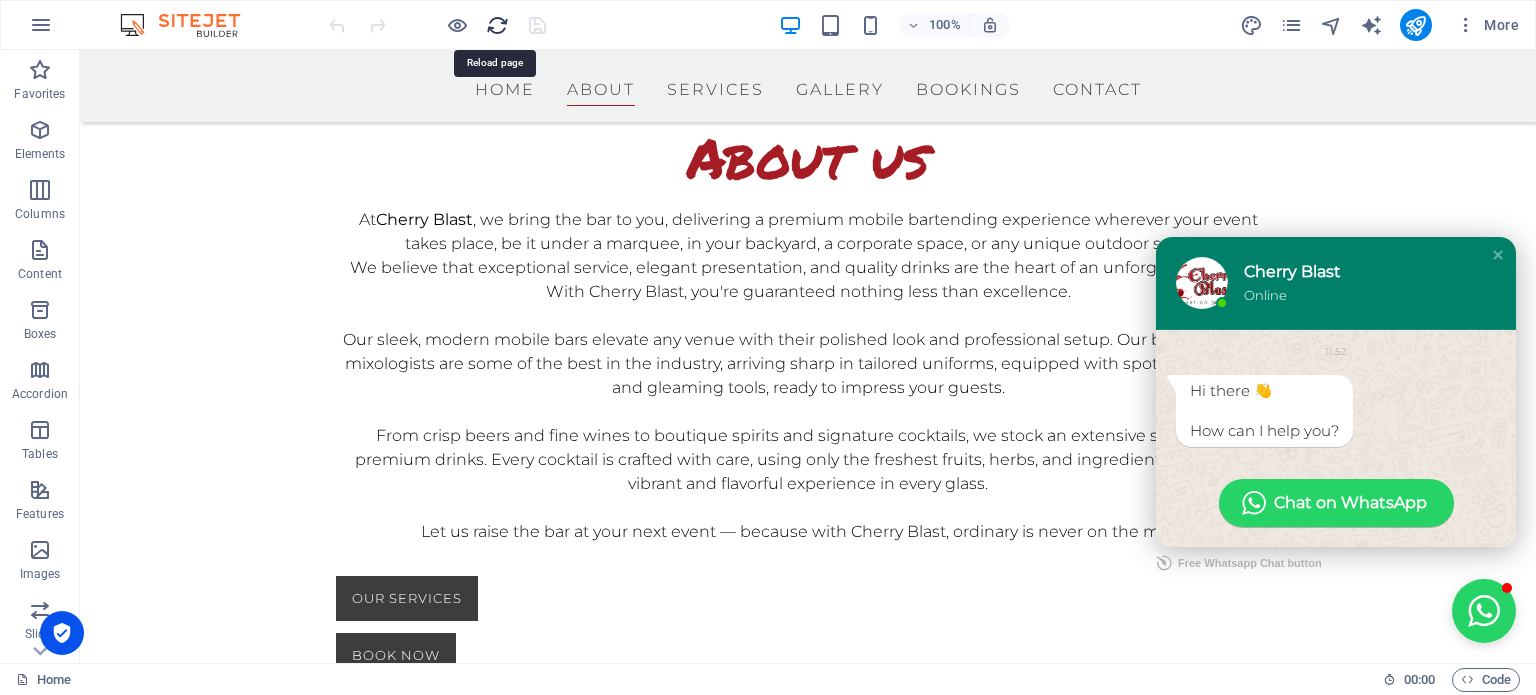 click at bounding box center [497, 25] 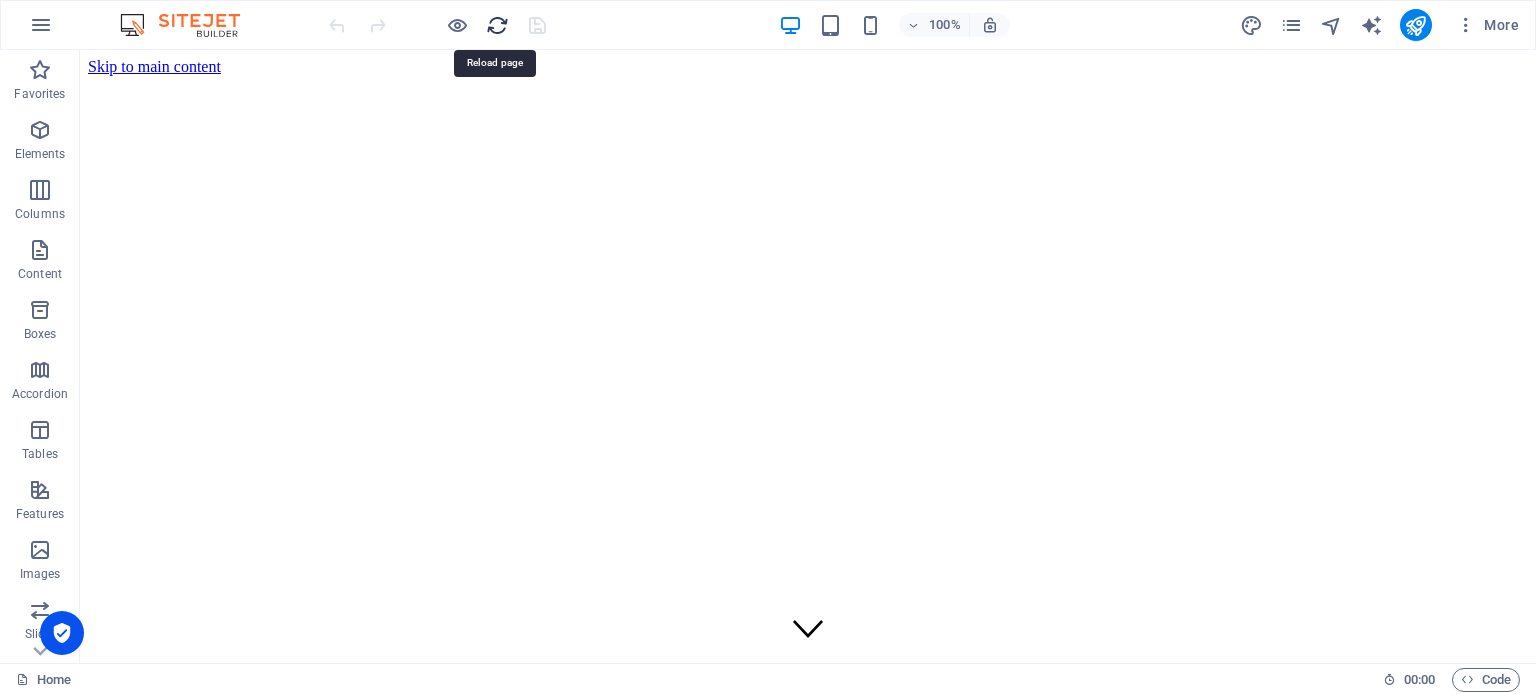scroll, scrollTop: 0, scrollLeft: 0, axis: both 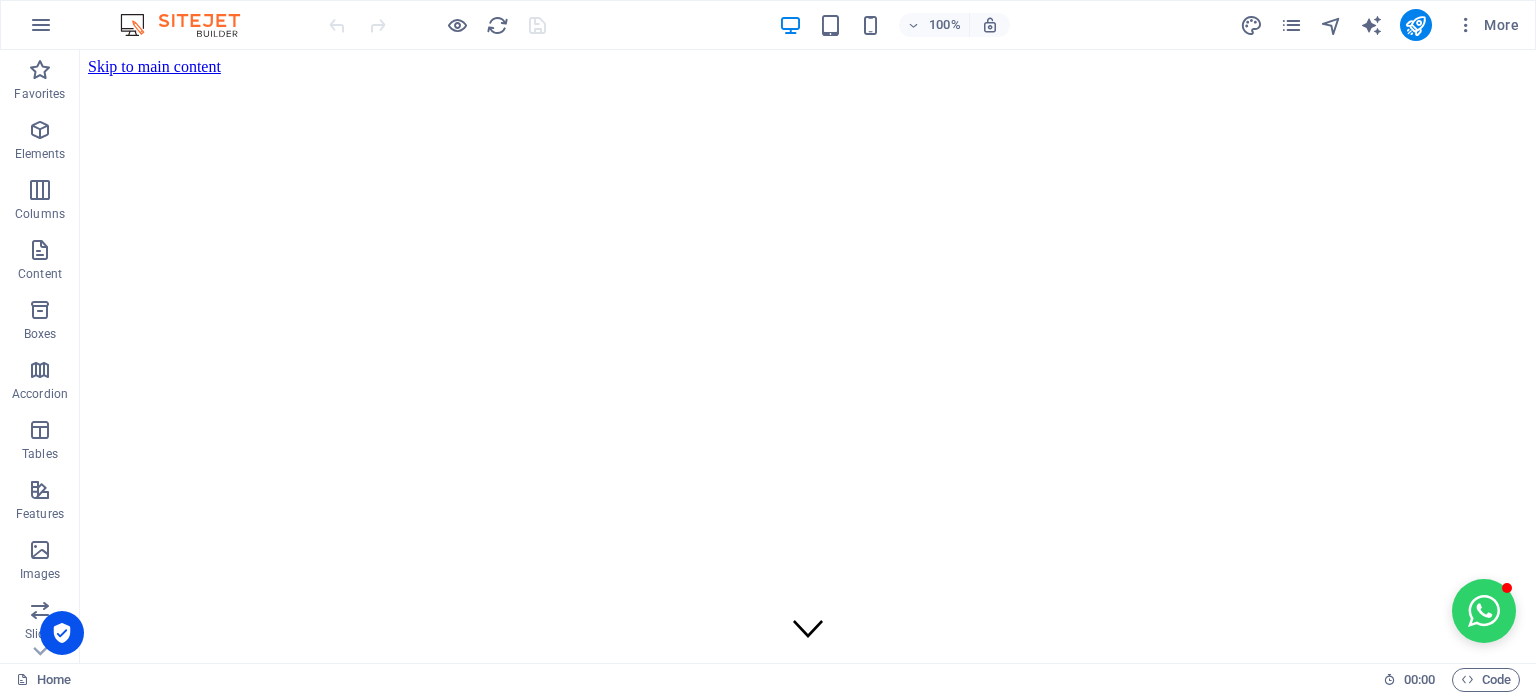 click at bounding box center (1484, 611) 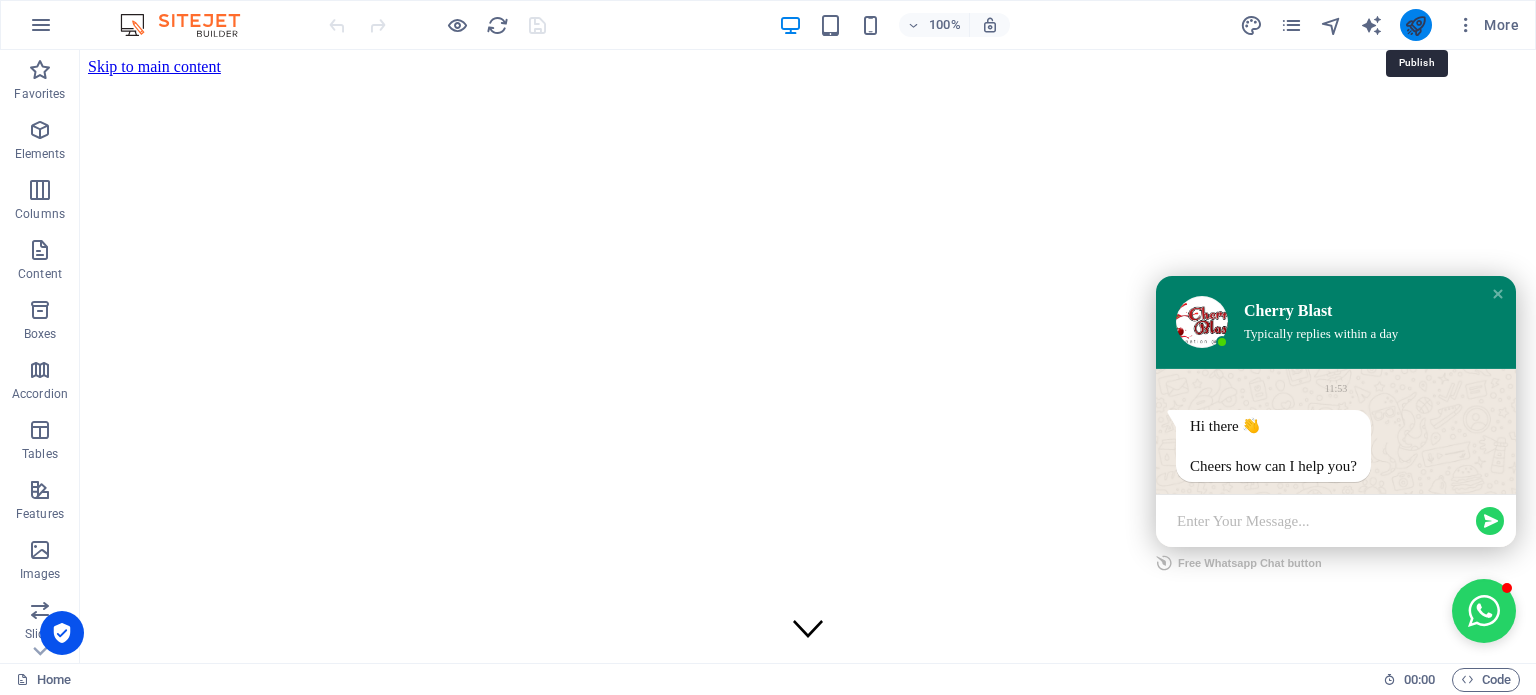 click at bounding box center [1415, 25] 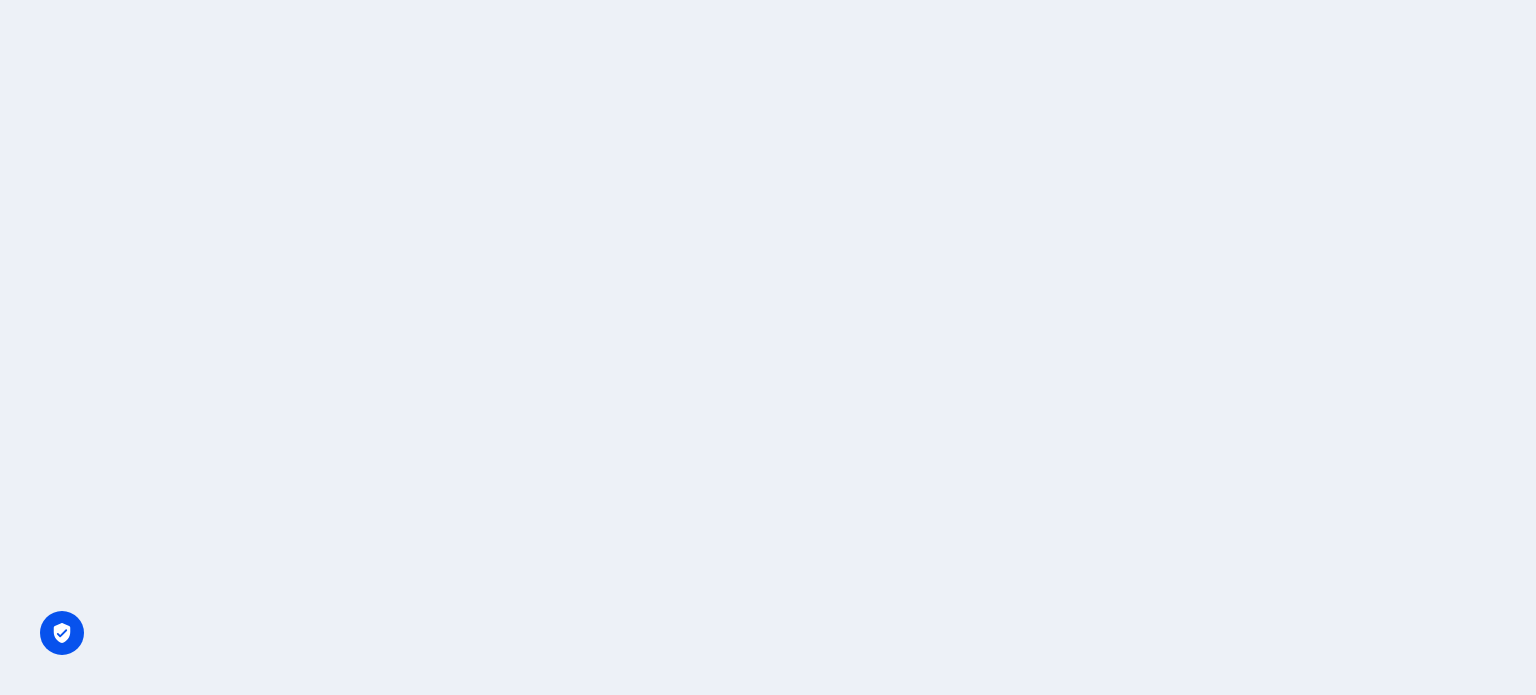 scroll, scrollTop: 0, scrollLeft: 0, axis: both 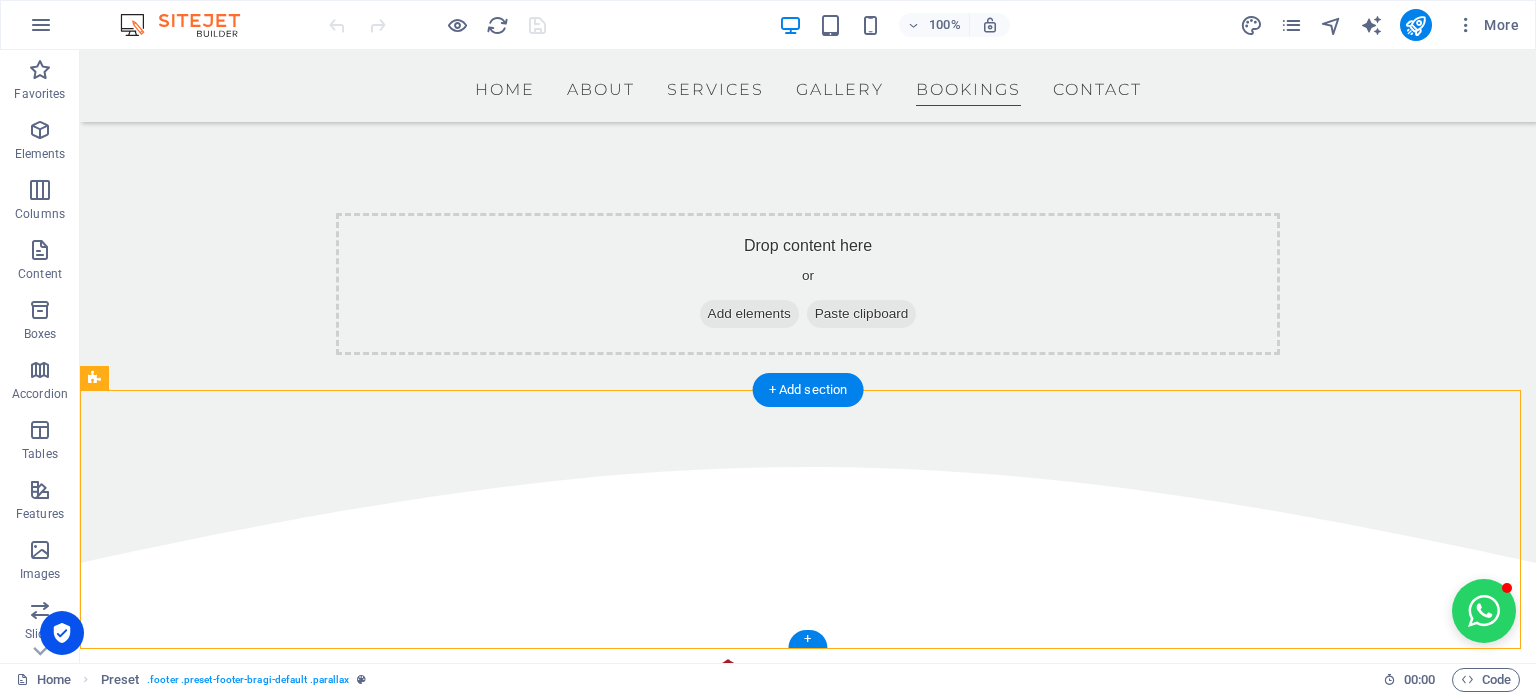 drag, startPoint x: 1036, startPoint y: 476, endPoint x: 1307, endPoint y: 434, distance: 274.2353 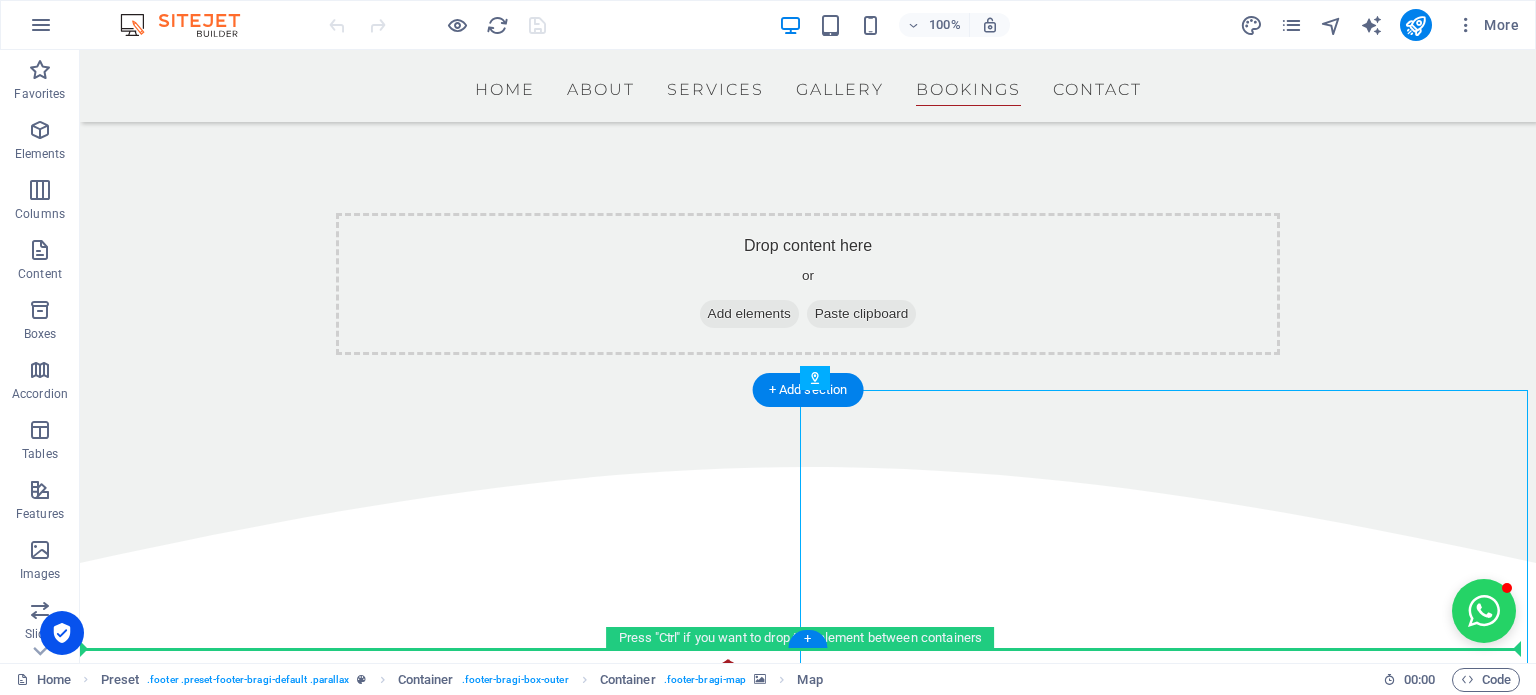 drag, startPoint x: 1048, startPoint y: 515, endPoint x: 1301, endPoint y: 631, distance: 278.32535 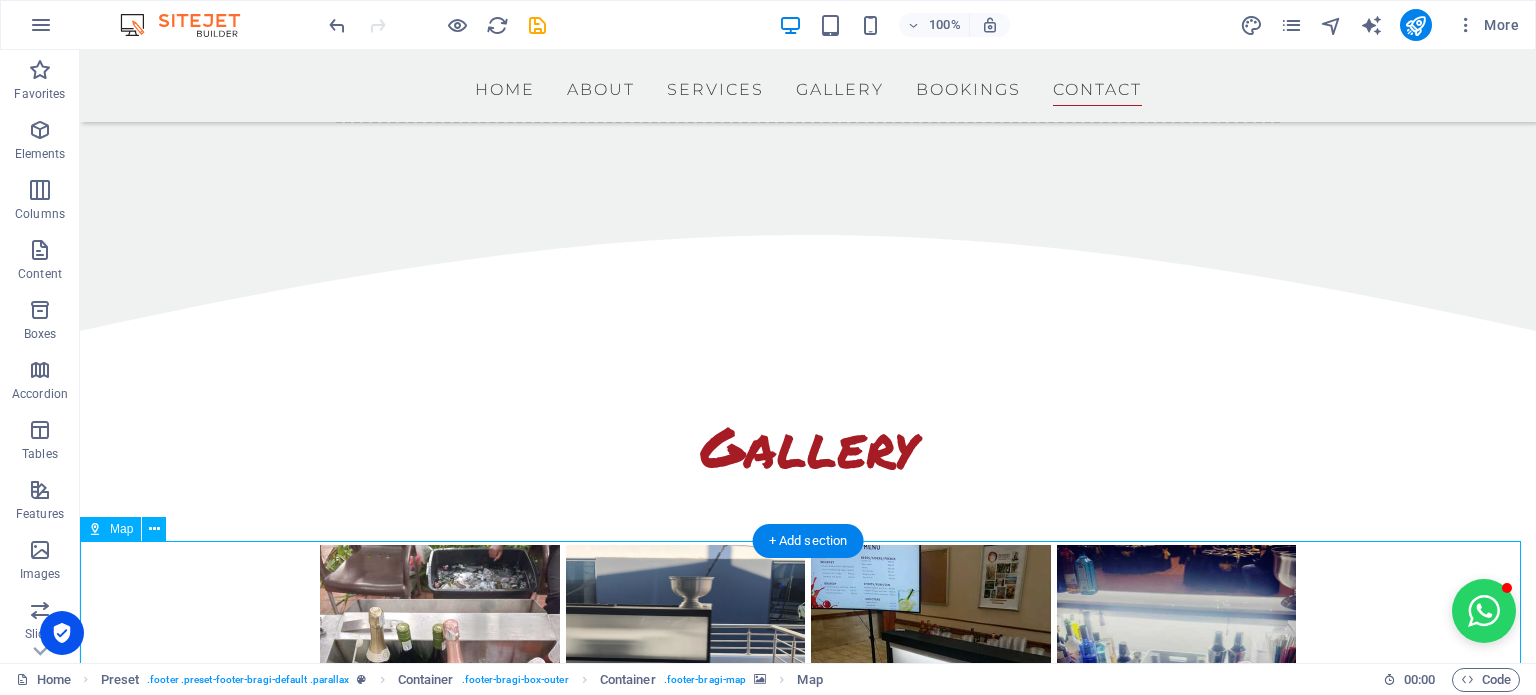 scroll, scrollTop: 8087, scrollLeft: 0, axis: vertical 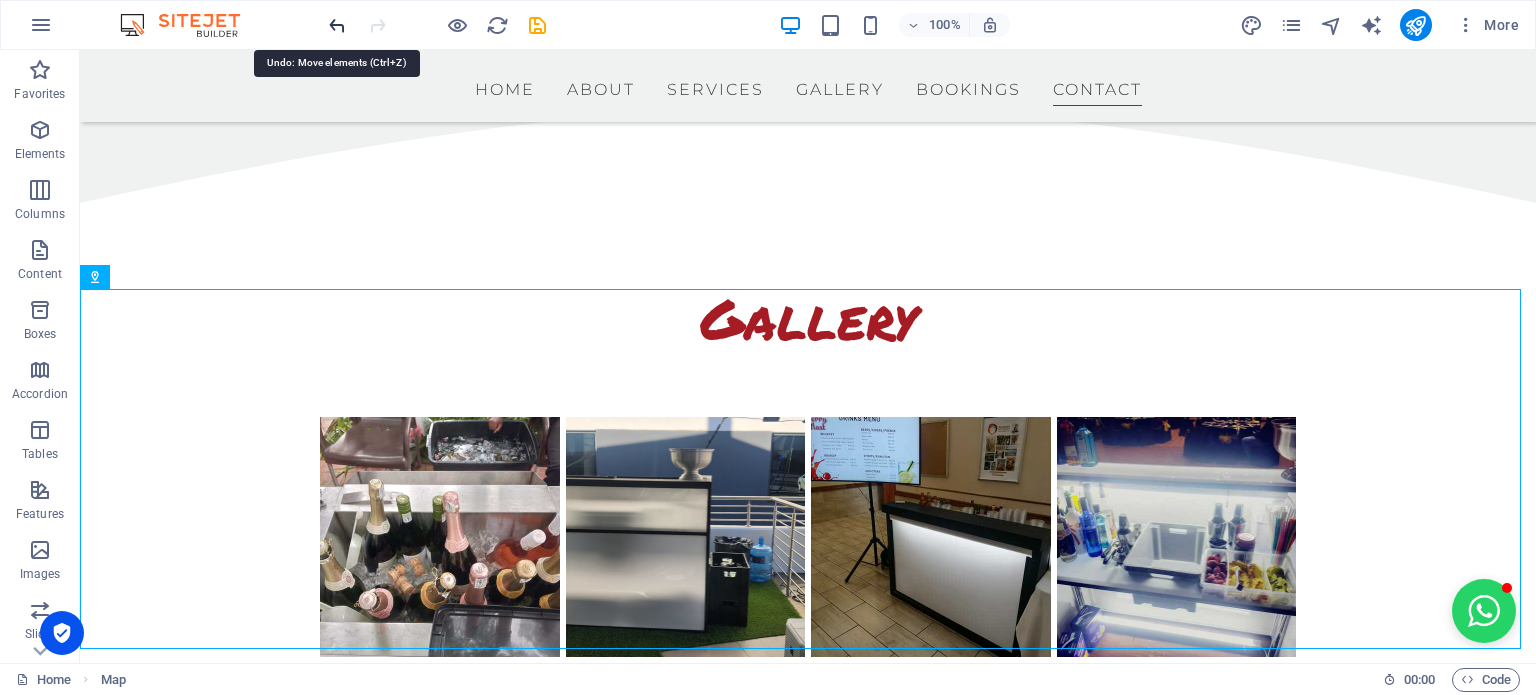 click at bounding box center [337, 25] 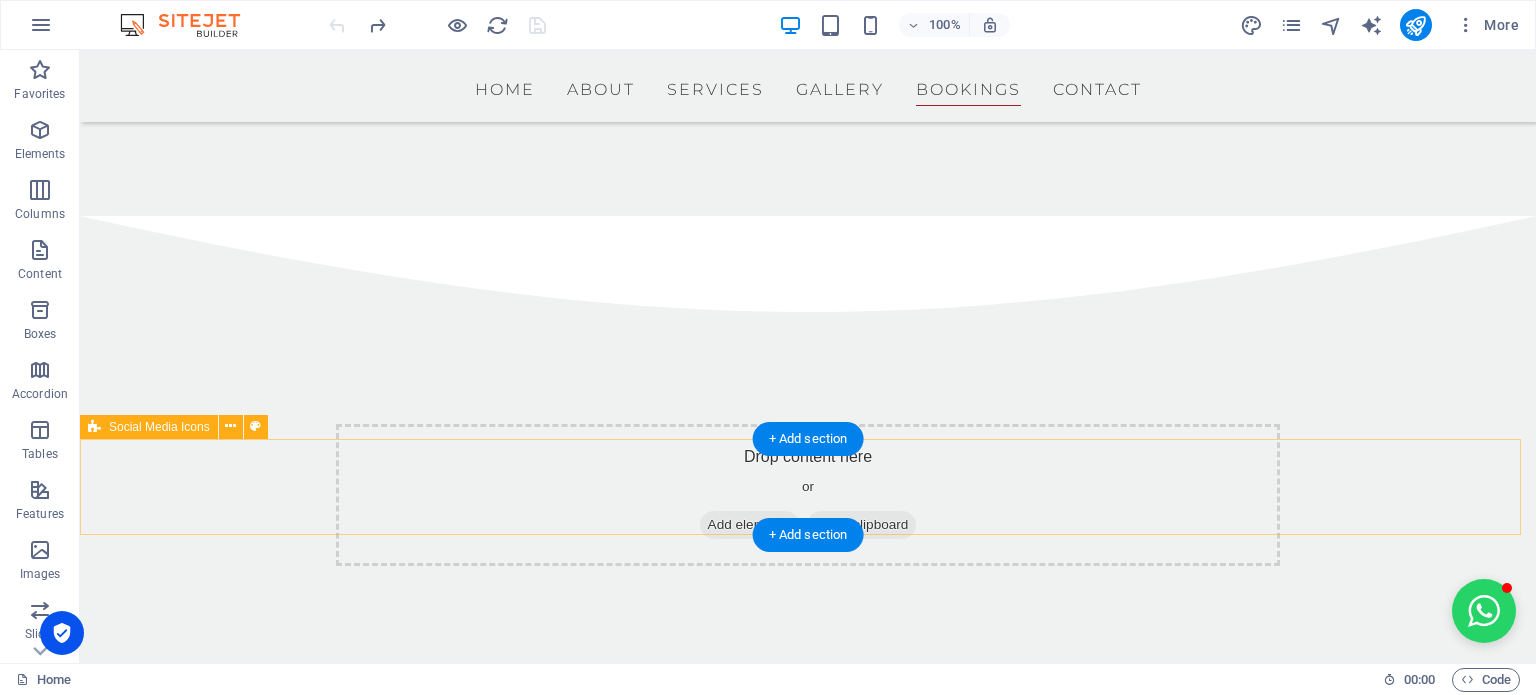 scroll, scrollTop: 7727, scrollLeft: 0, axis: vertical 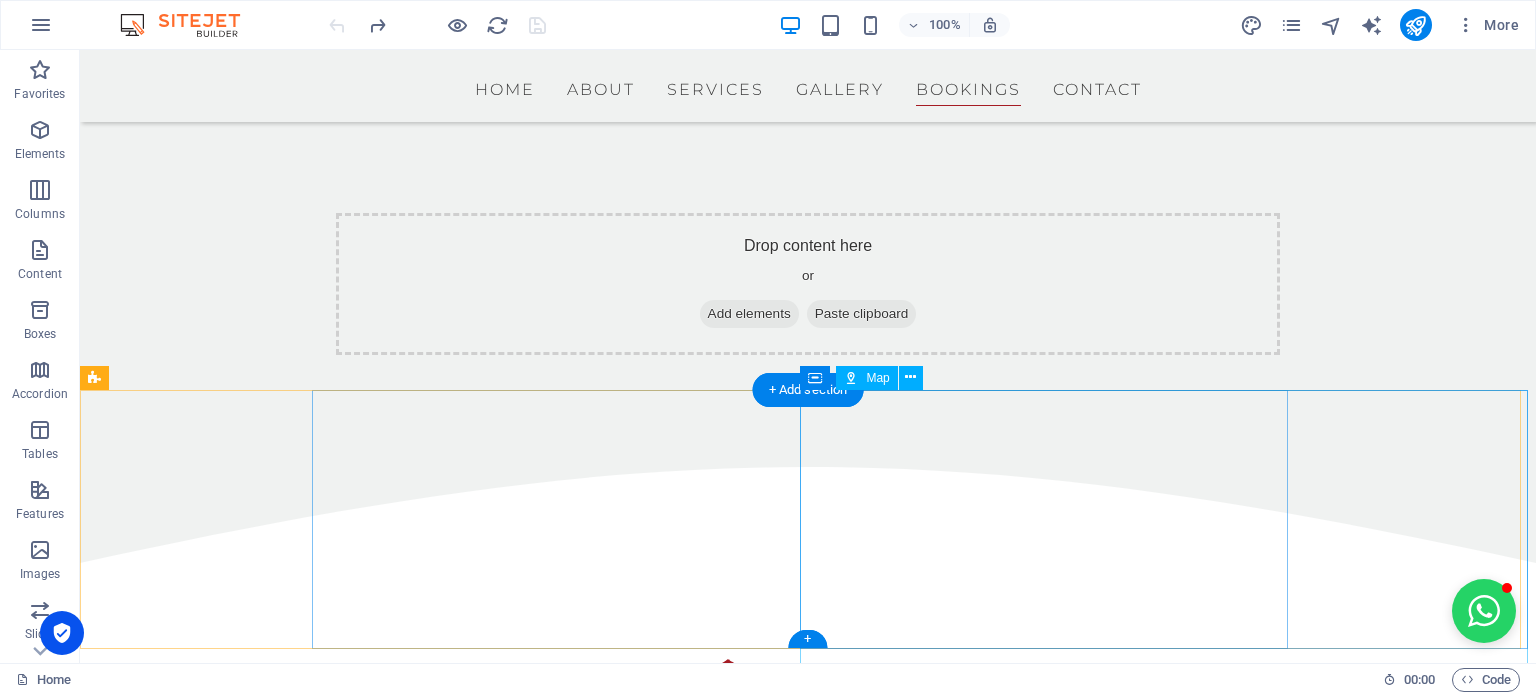 drag, startPoint x: 491, startPoint y: 531, endPoint x: 1048, endPoint y: 626, distance: 565.04333 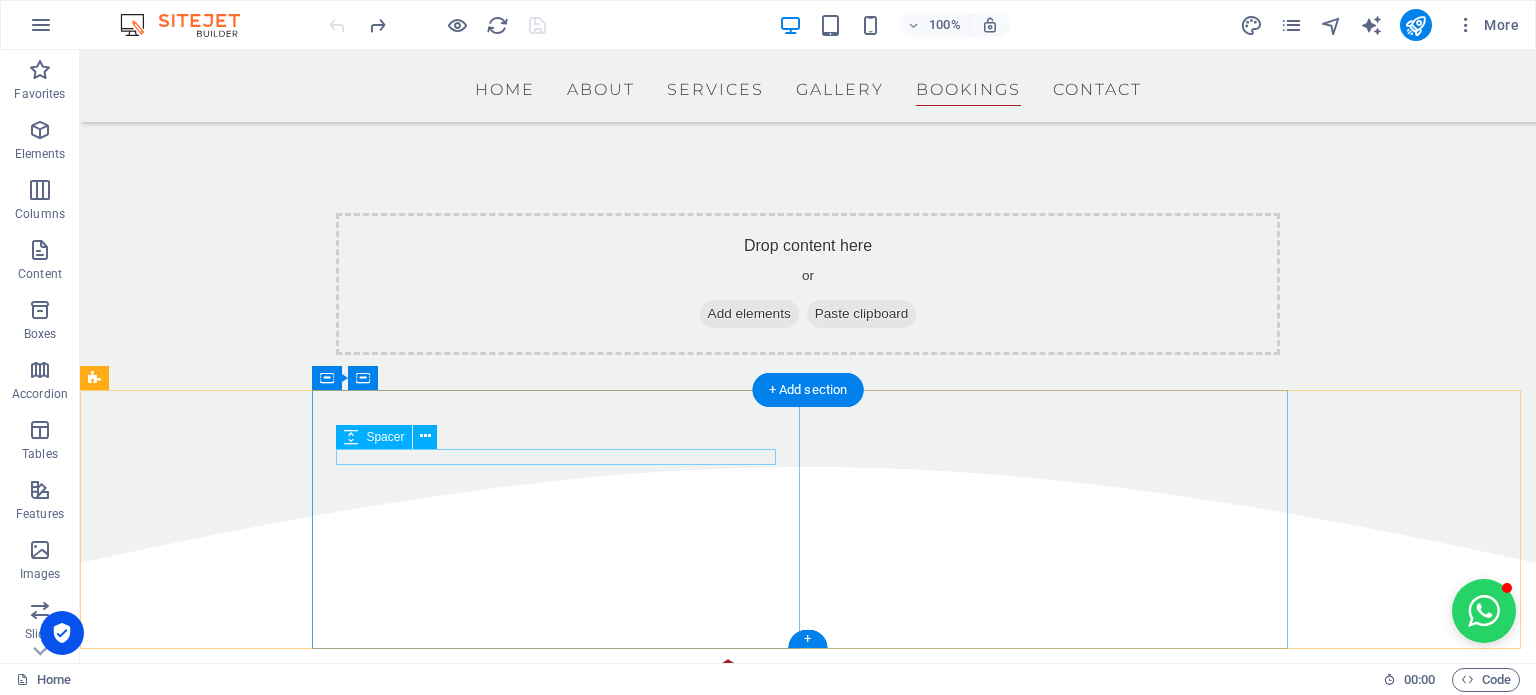 click at bounding box center (564, 4317) 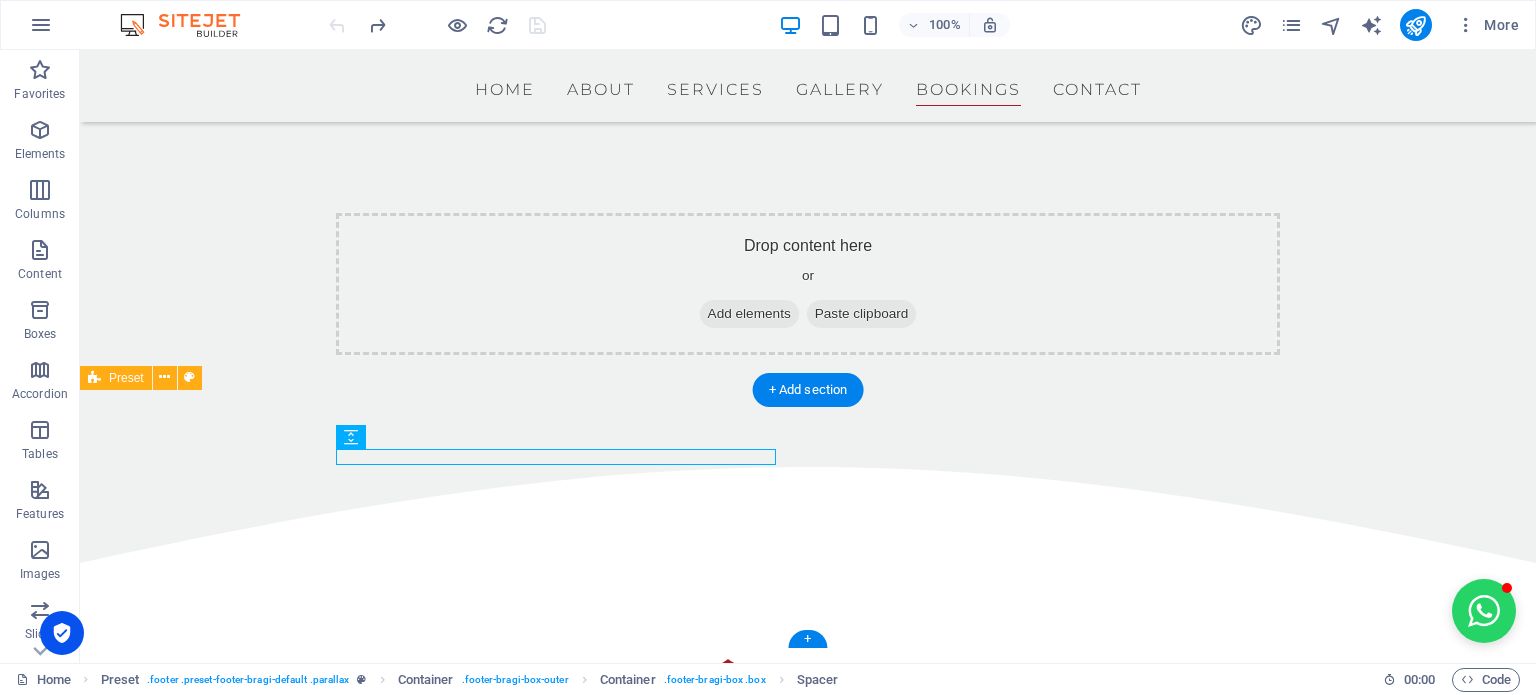 click on "Get in touch Weltevrenpark,Roodepoort  Johannesburg   0123 - 456789 060 562 9705 Bookings@cherryblast.co.za" at bounding box center [808, 4974] 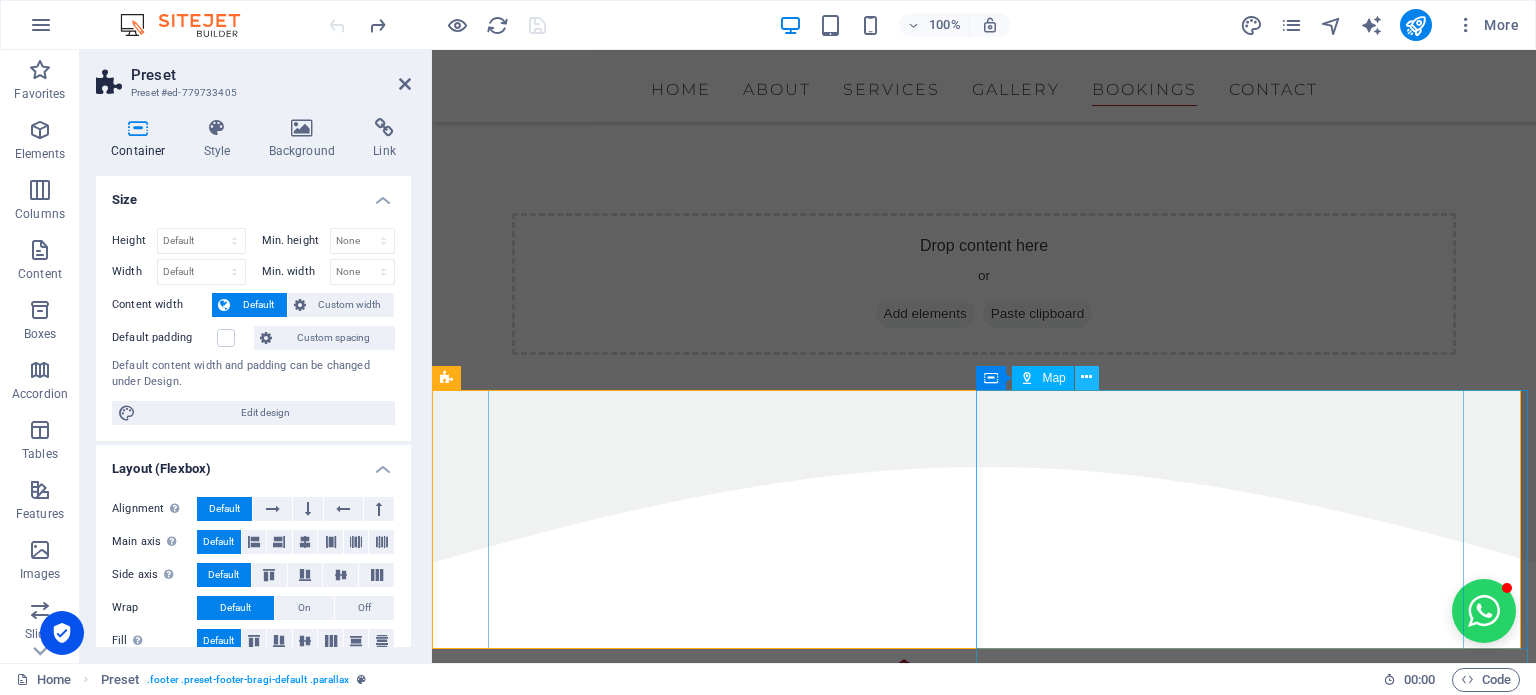 click at bounding box center (1086, 377) 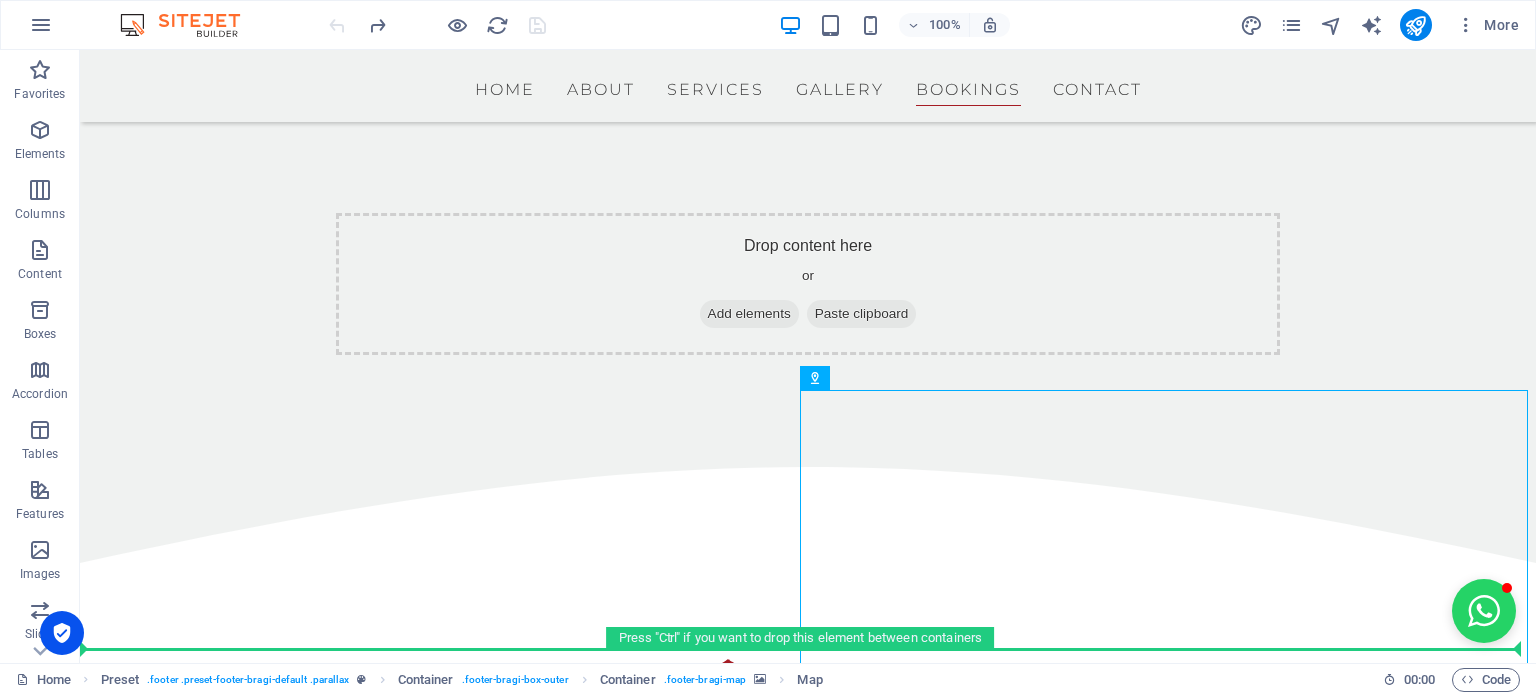 drag, startPoint x: 1438, startPoint y: 601, endPoint x: 1504, endPoint y: 684, distance: 106.04244 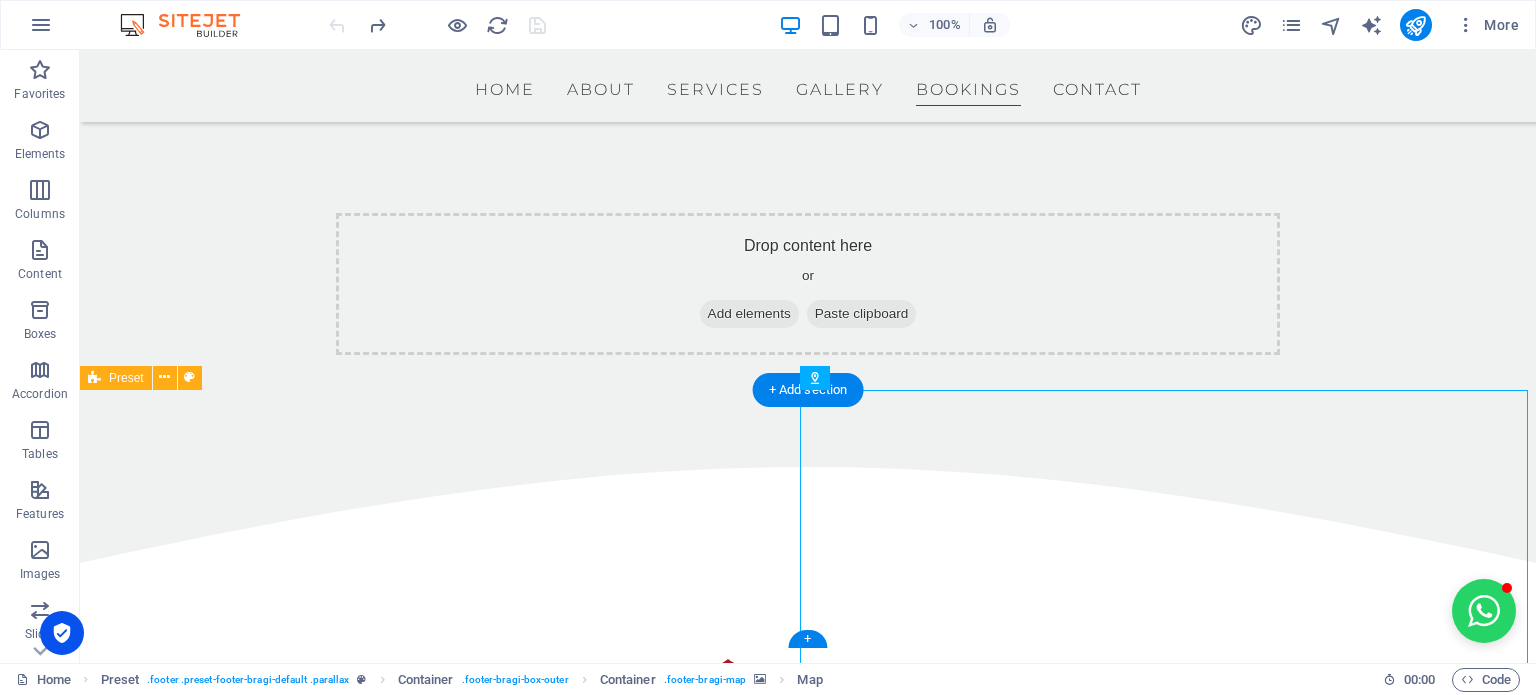 drag, startPoint x: 1189, startPoint y: 503, endPoint x: 1531, endPoint y: 509, distance: 342.0526 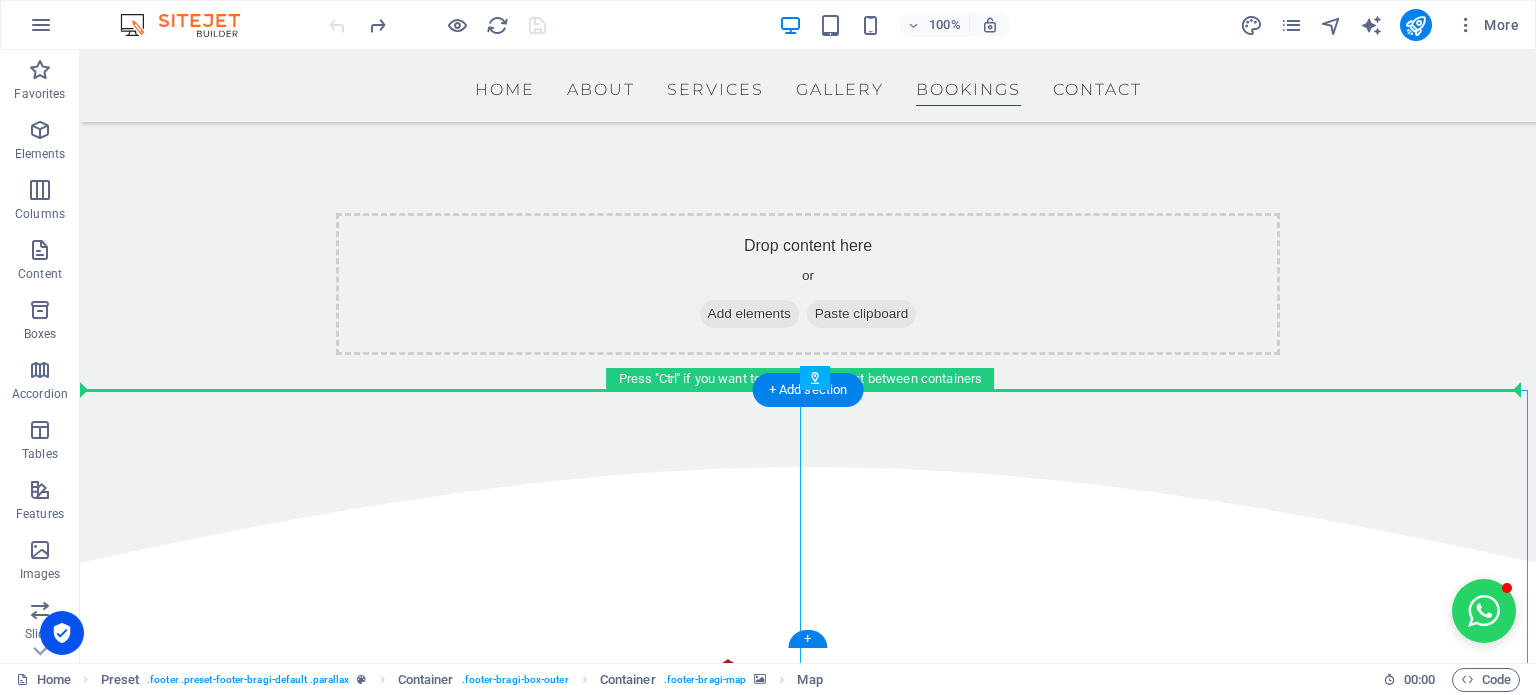 drag, startPoint x: 1226, startPoint y: 490, endPoint x: 1422, endPoint y: 491, distance: 196.00255 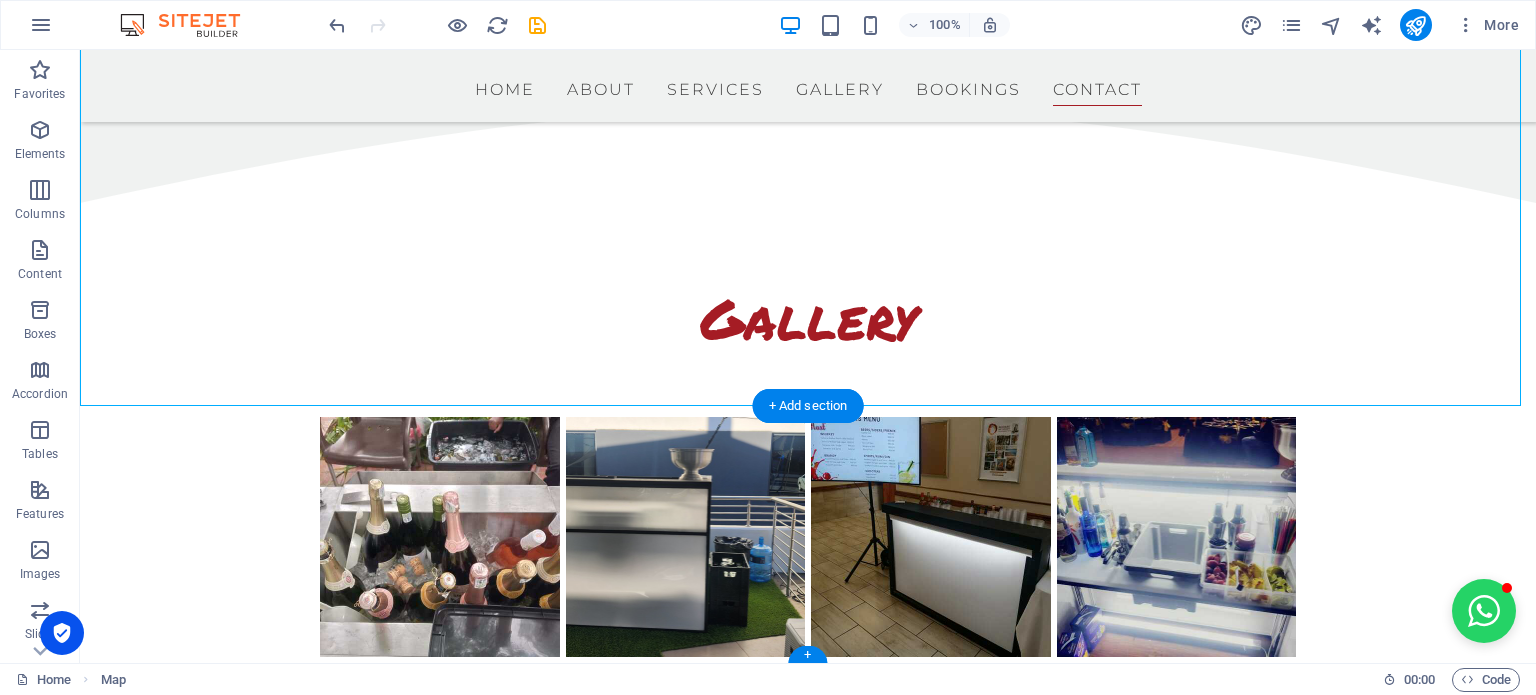 scroll, scrollTop: 7487, scrollLeft: 0, axis: vertical 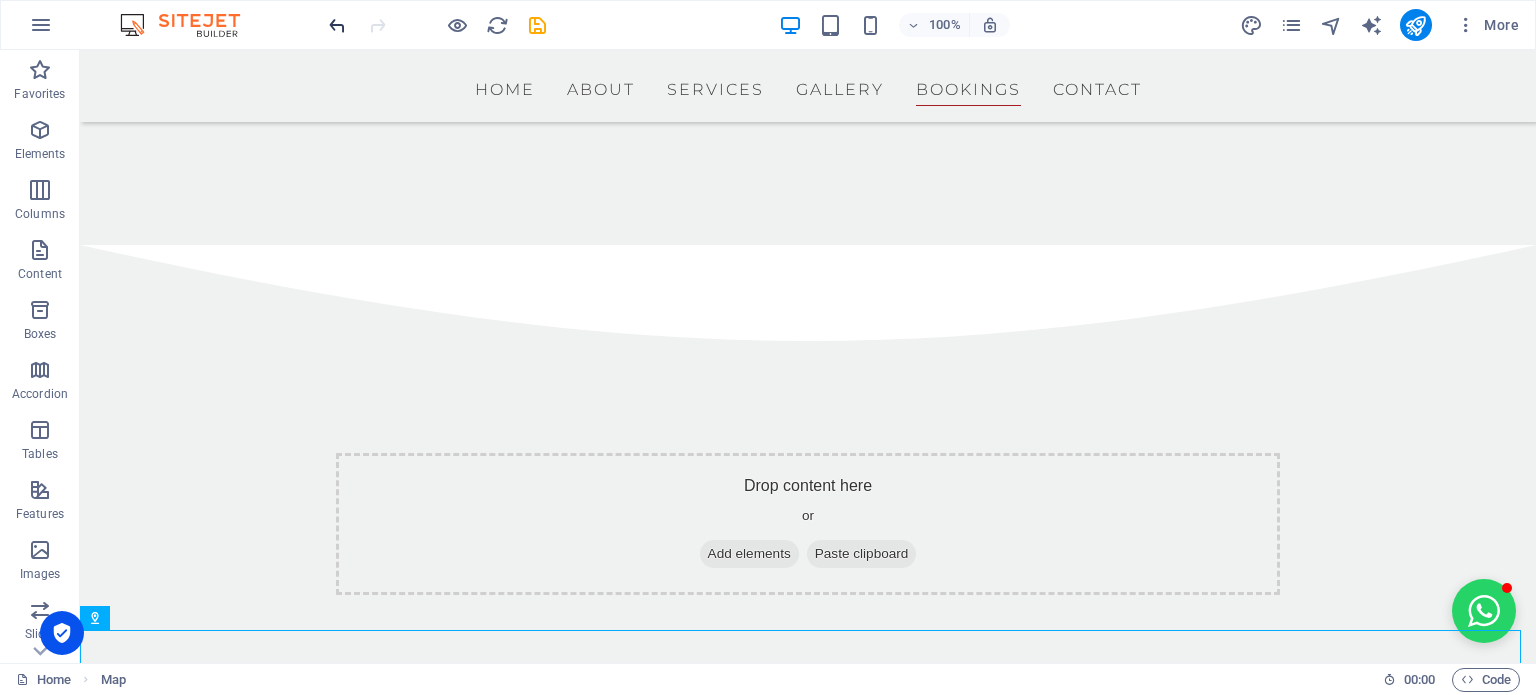 click on "100% More" at bounding box center [768, 25] 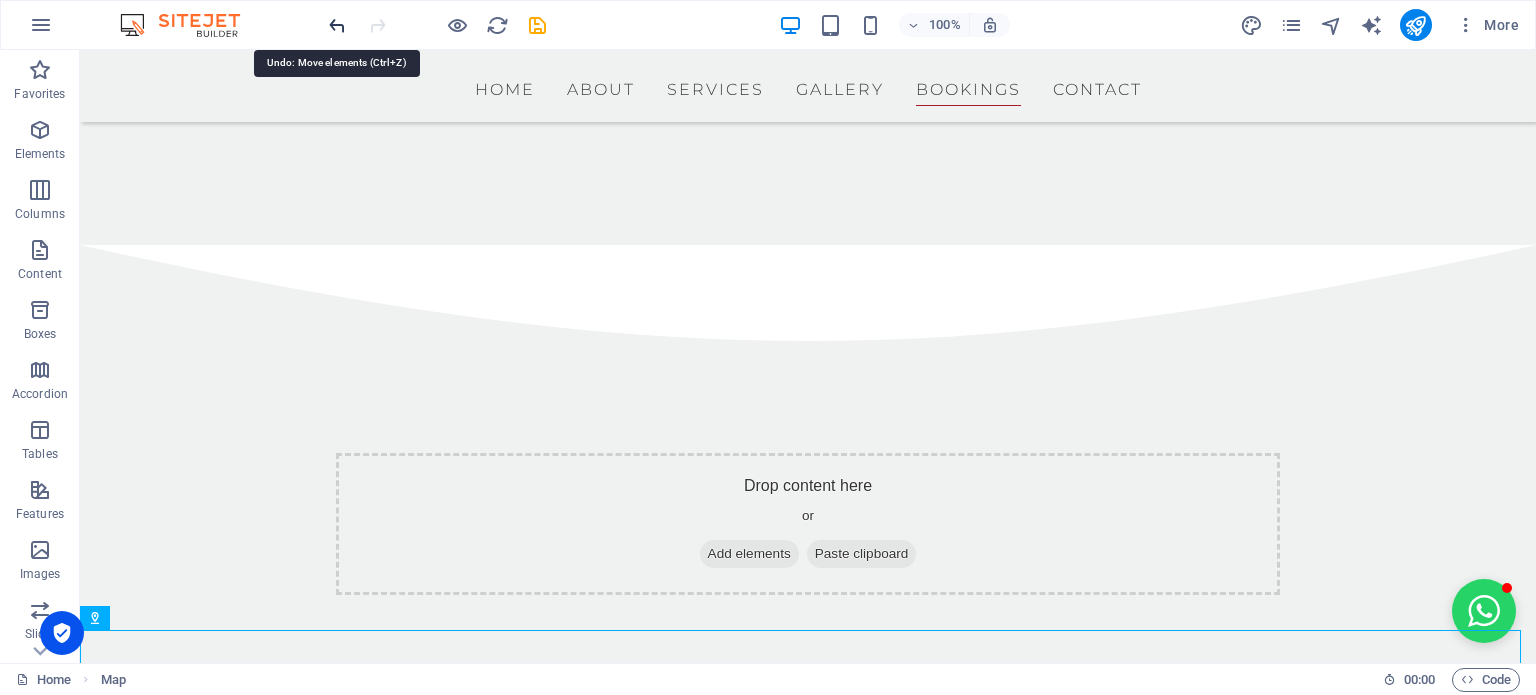 click at bounding box center [337, 25] 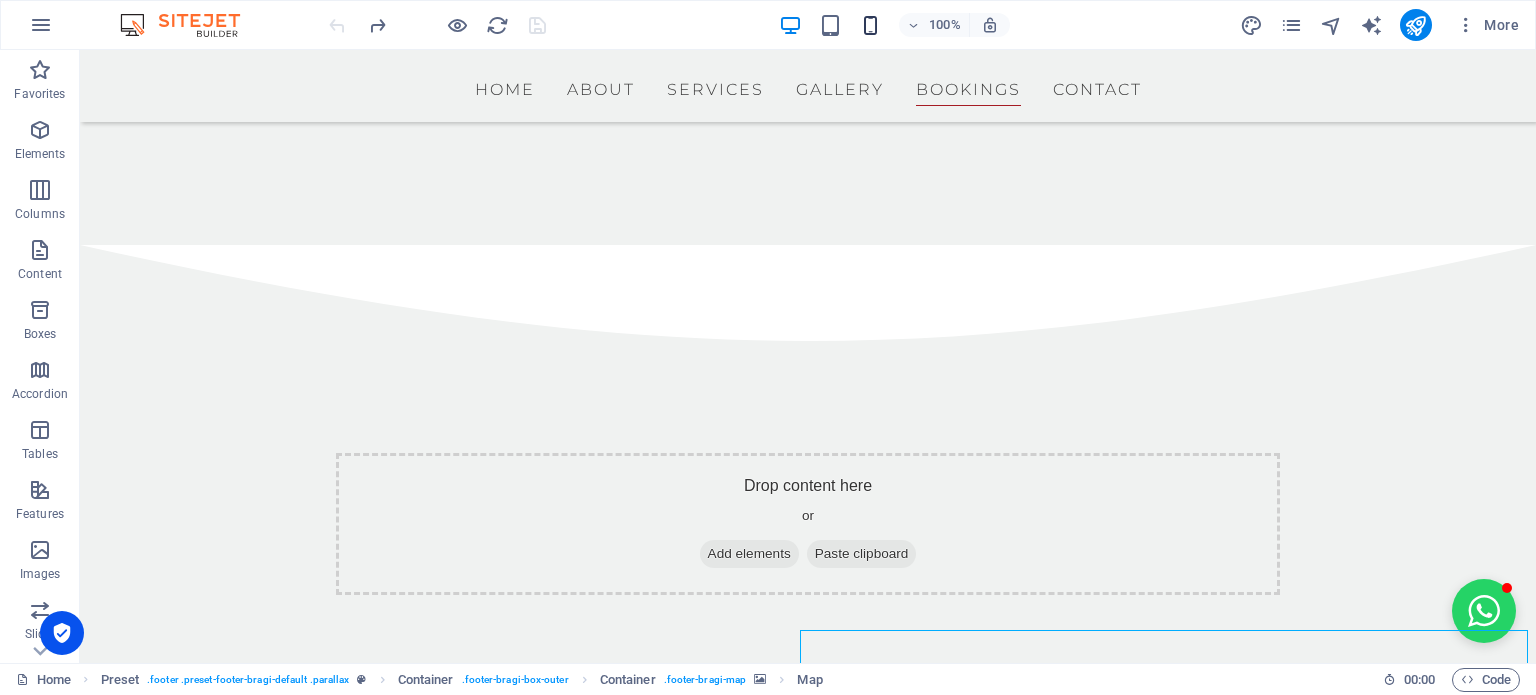 click at bounding box center (870, 25) 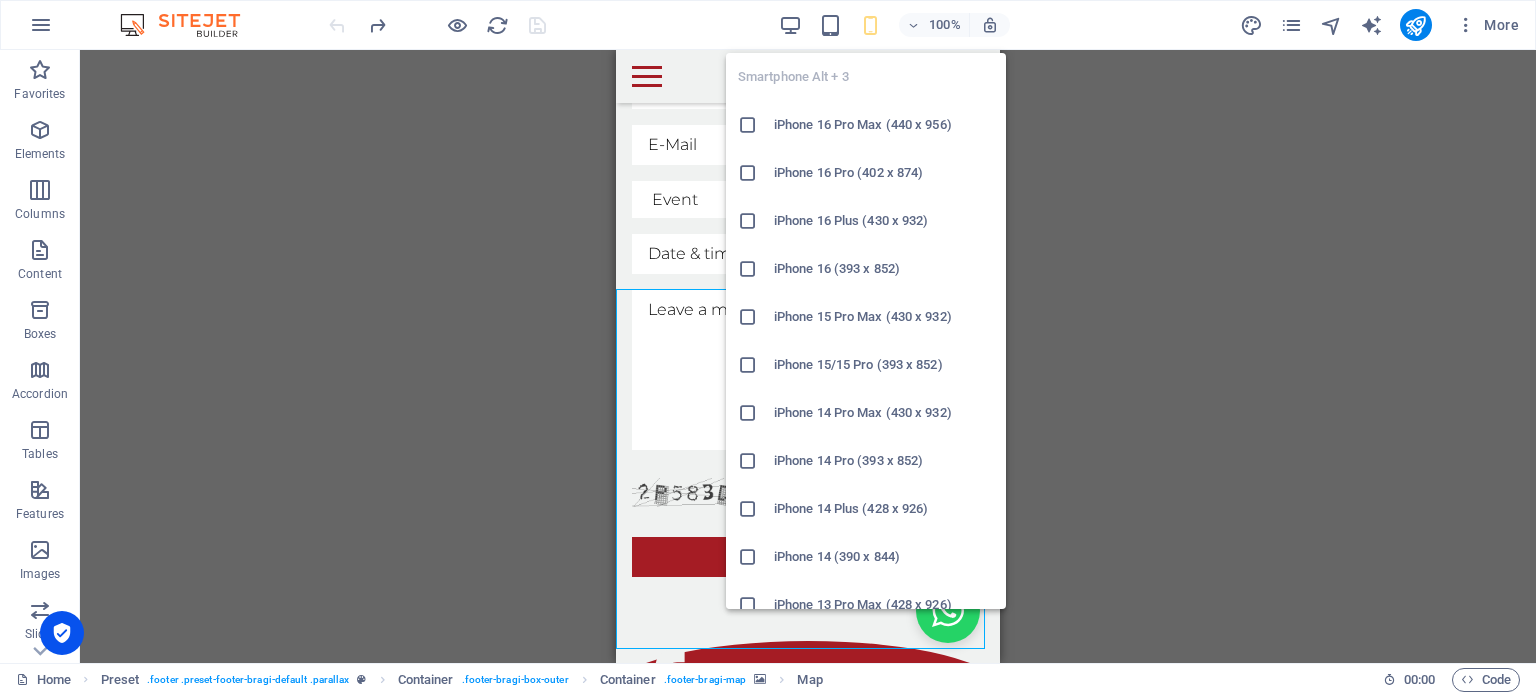 scroll, scrollTop: 6944, scrollLeft: 0, axis: vertical 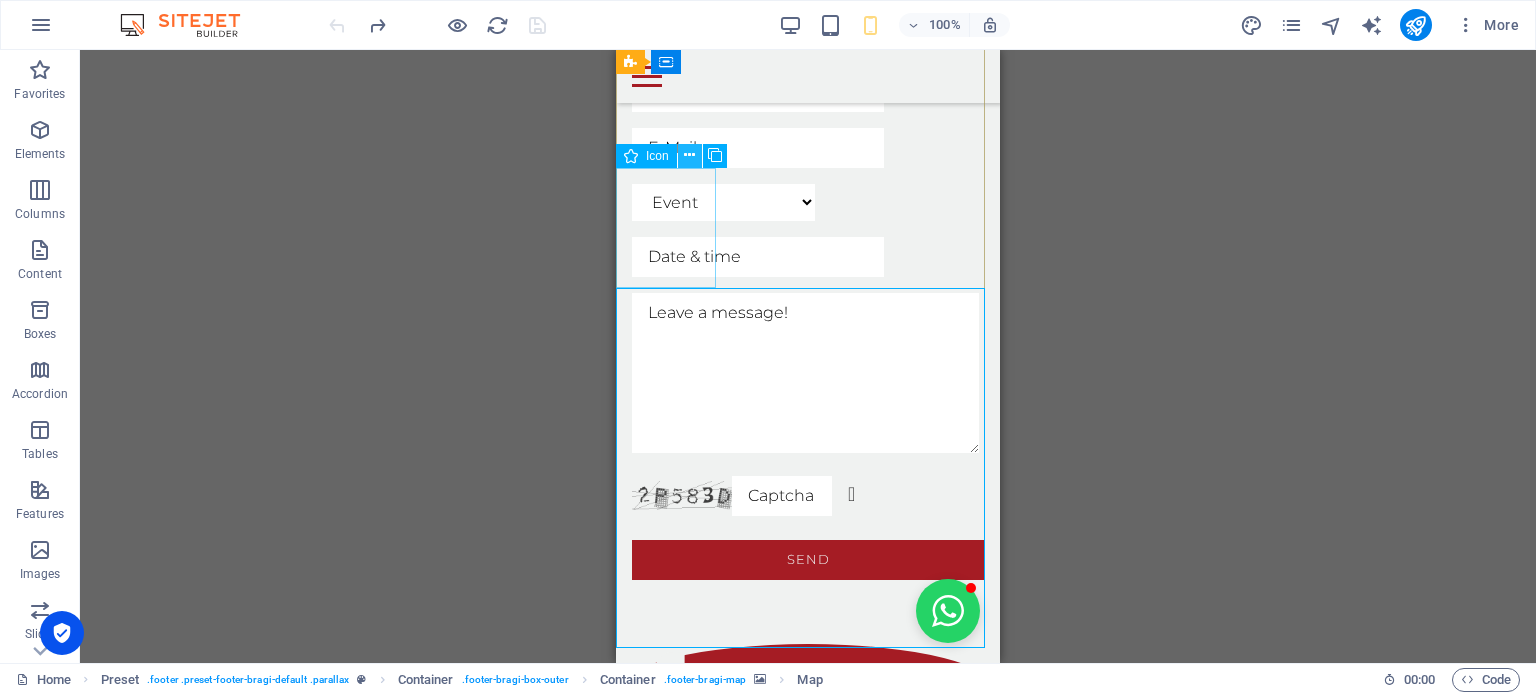 click at bounding box center [689, 155] 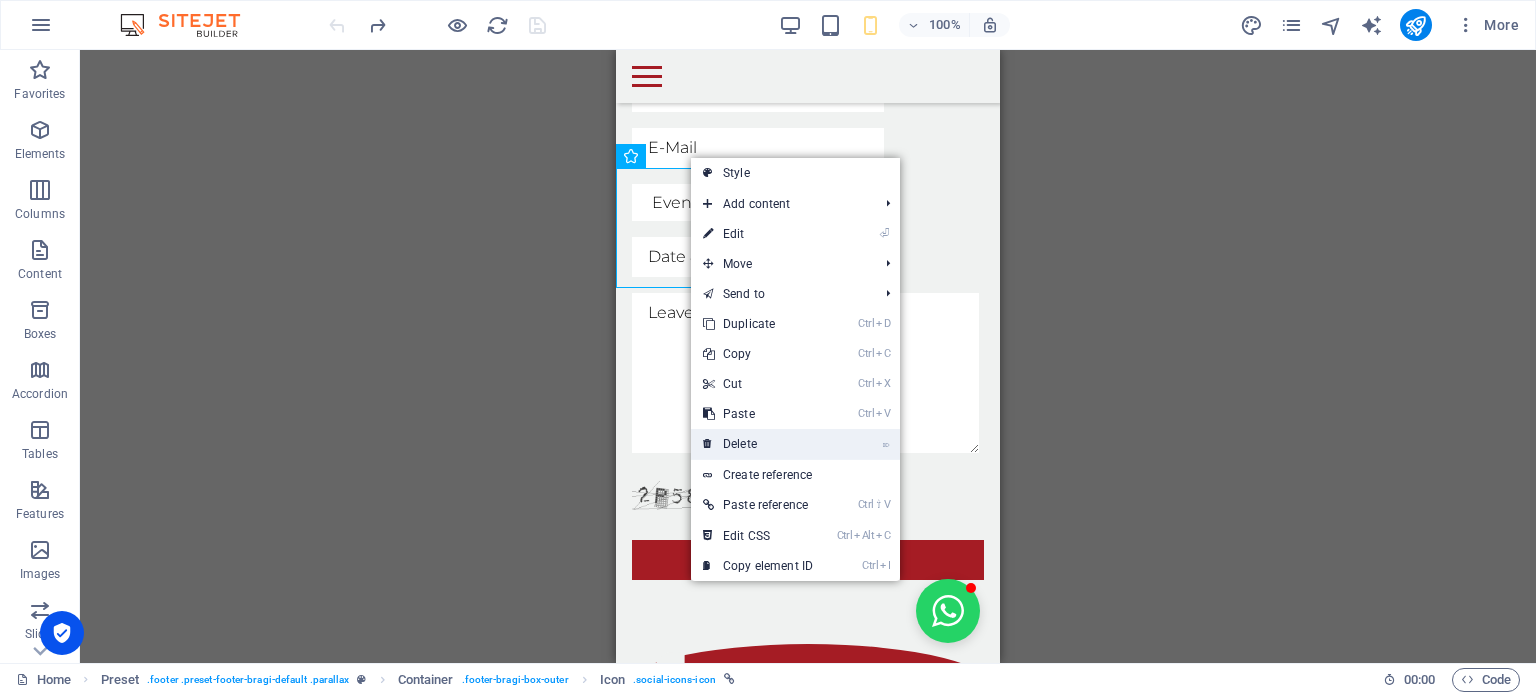 click on "⌦  Delete" at bounding box center [758, 444] 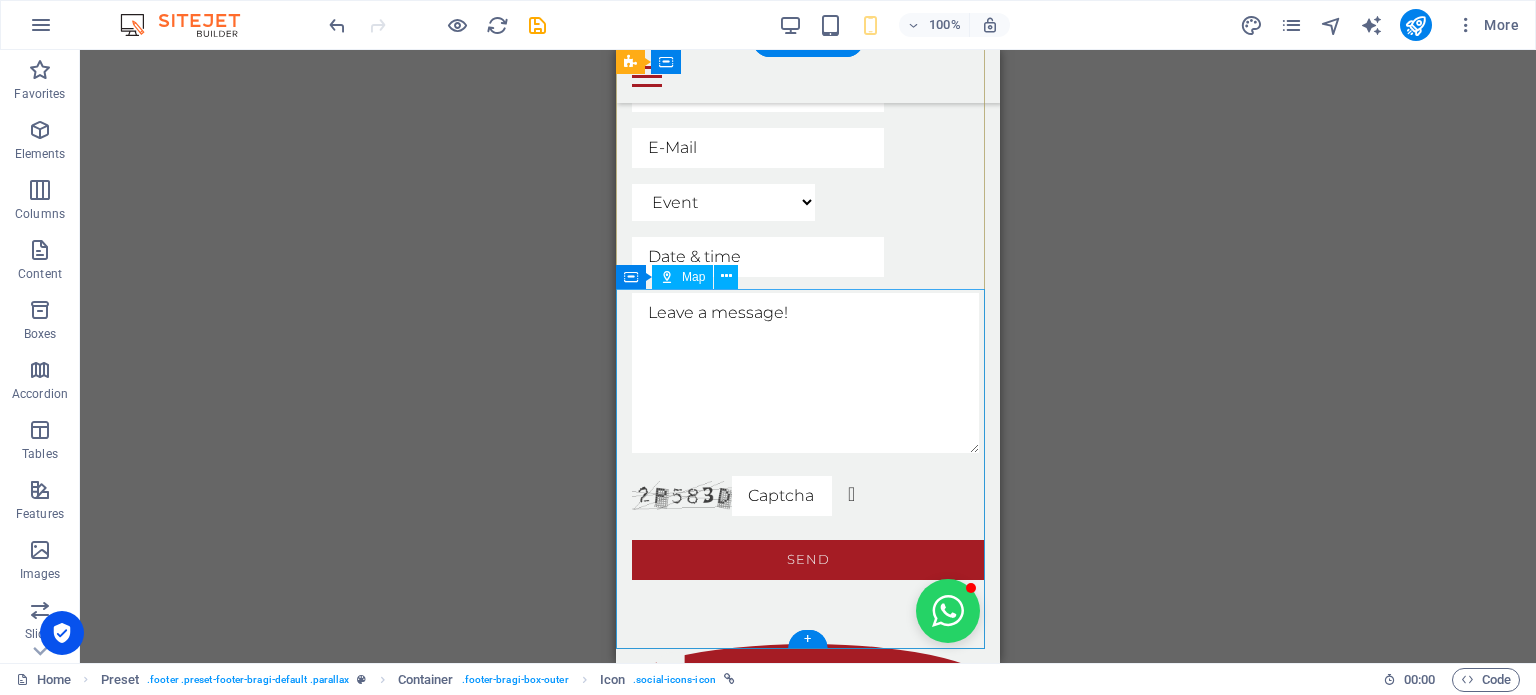 scroll, scrollTop: 6823, scrollLeft: 0, axis: vertical 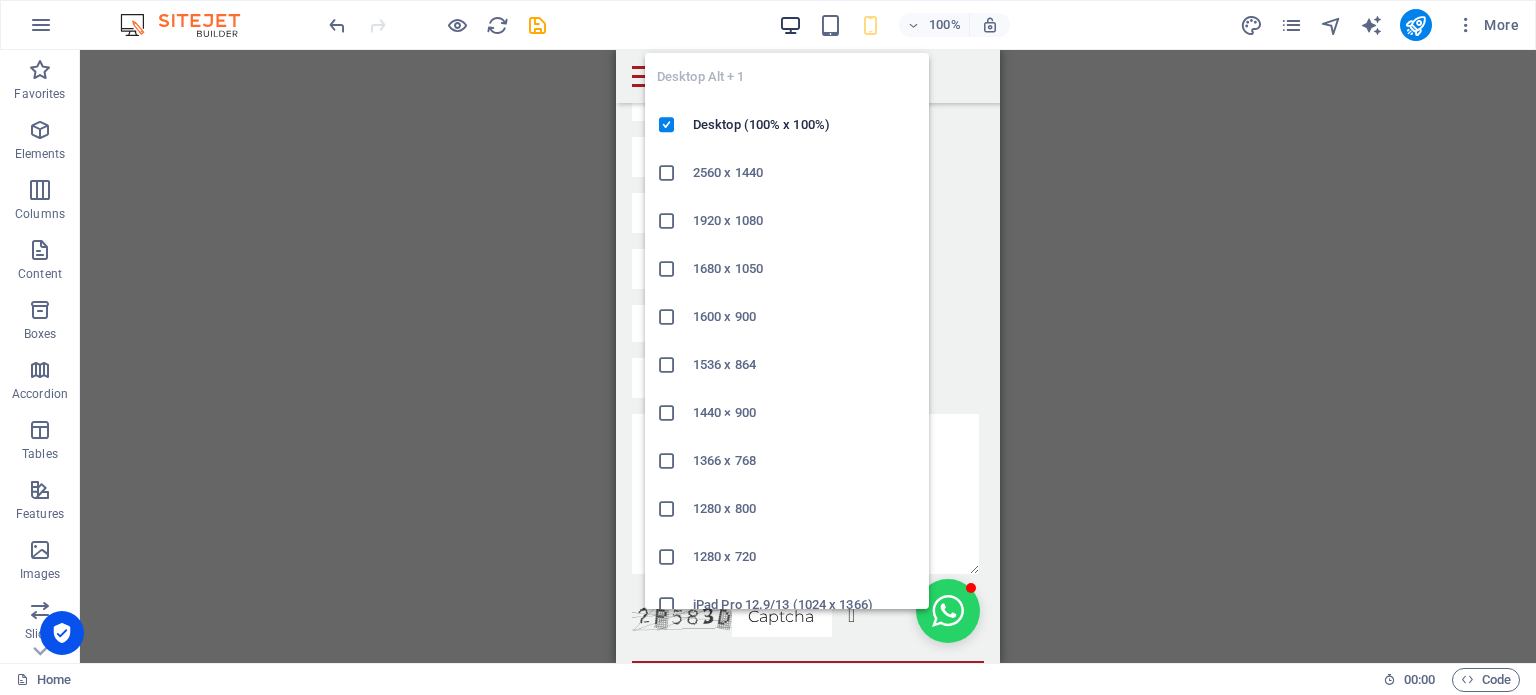 drag, startPoint x: 792, startPoint y: 15, endPoint x: 795, endPoint y: 32, distance: 17.262676 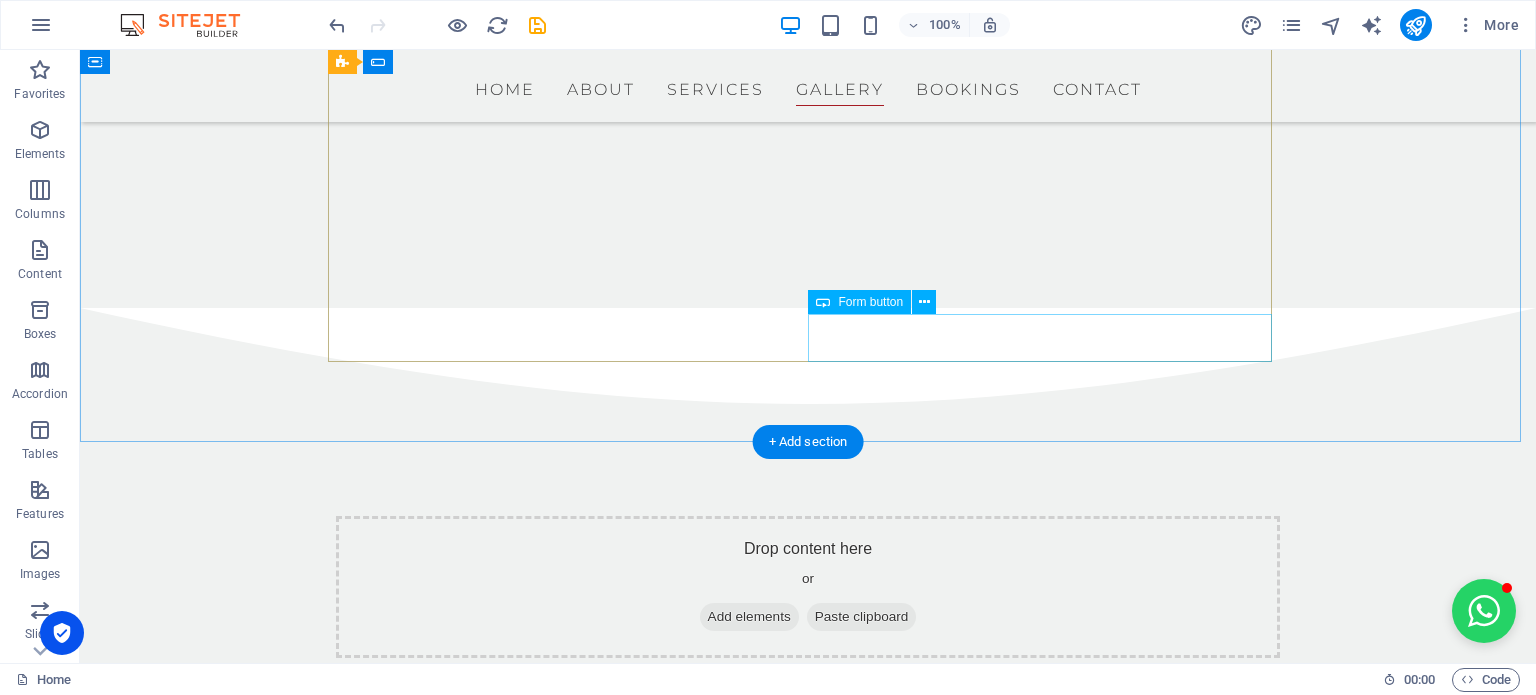scroll, scrollTop: 7727, scrollLeft: 0, axis: vertical 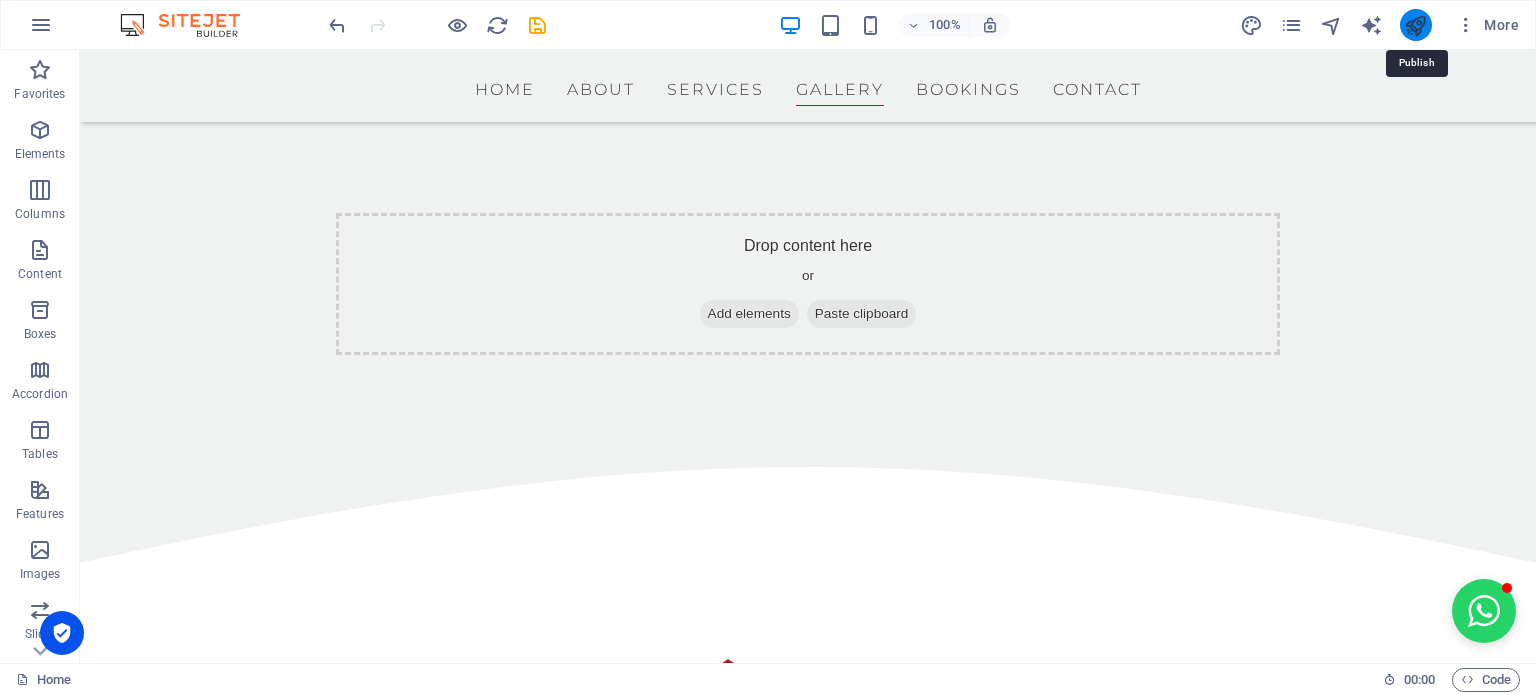 click at bounding box center (1415, 25) 